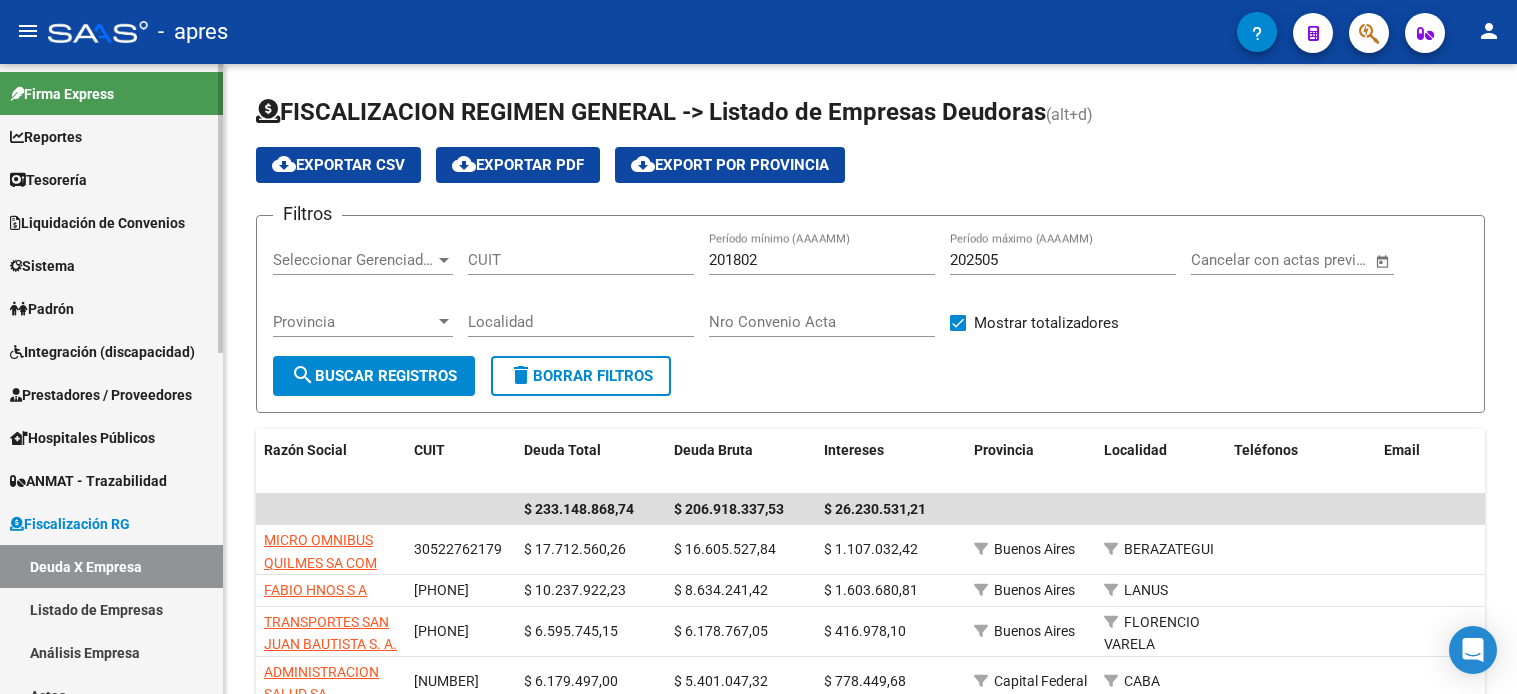 scroll, scrollTop: 0, scrollLeft: 0, axis: both 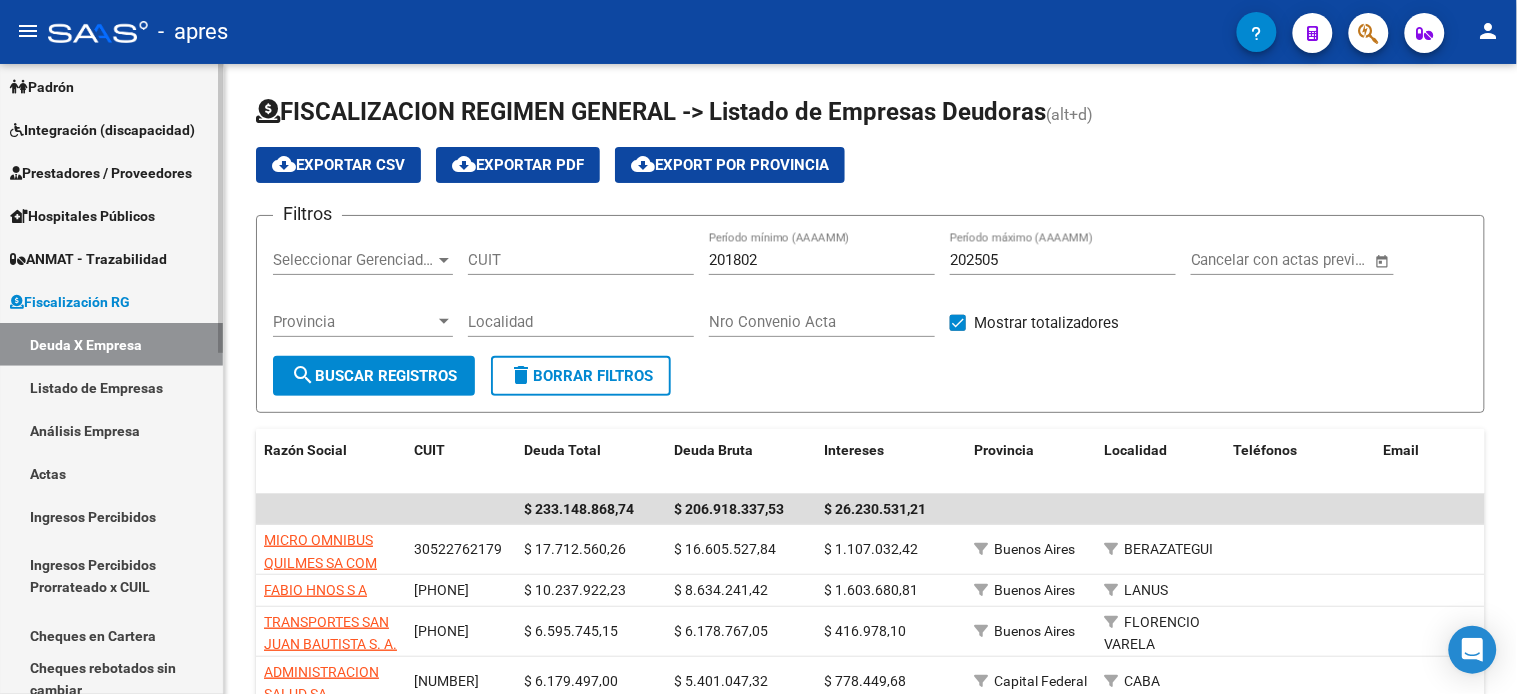 click on "Listado de Empresas" at bounding box center (111, 387) 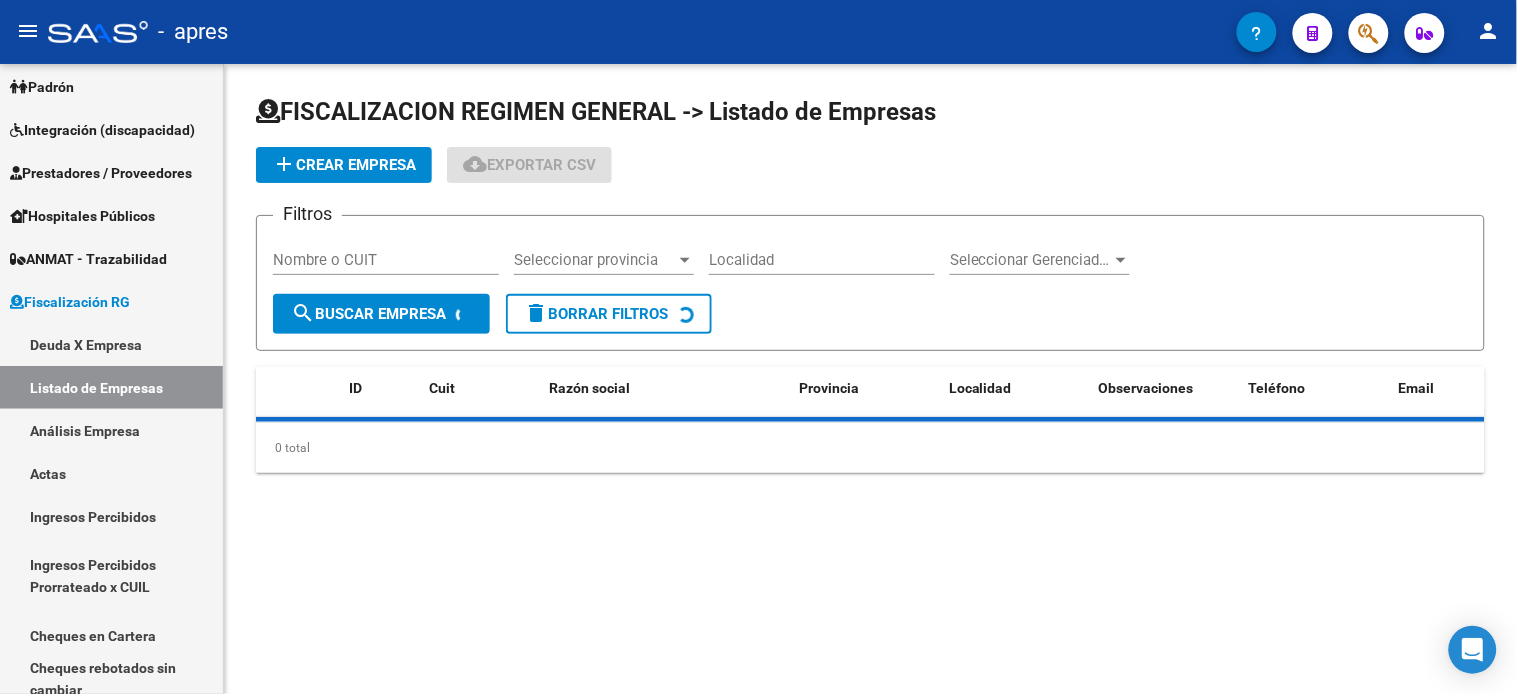 click on "Nombre o CUIT" at bounding box center [386, 260] 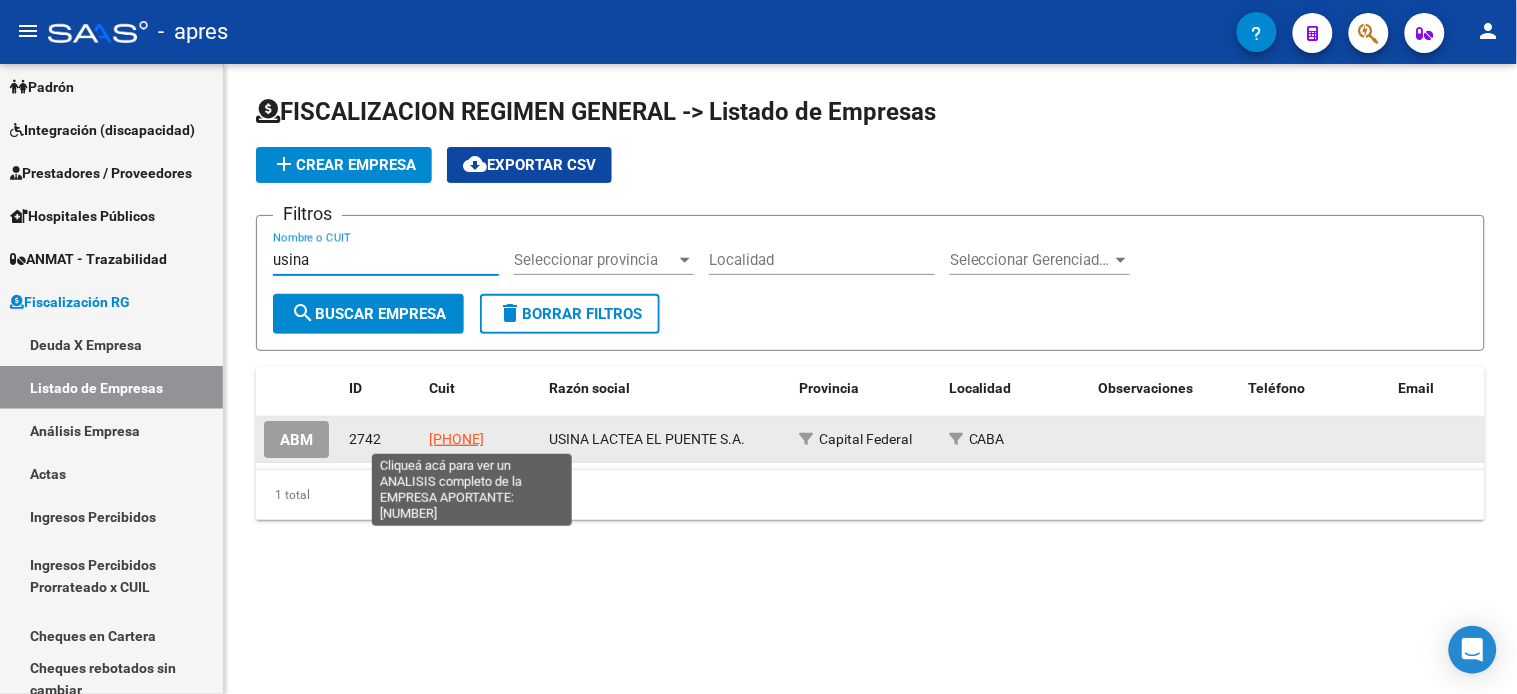type on "usina" 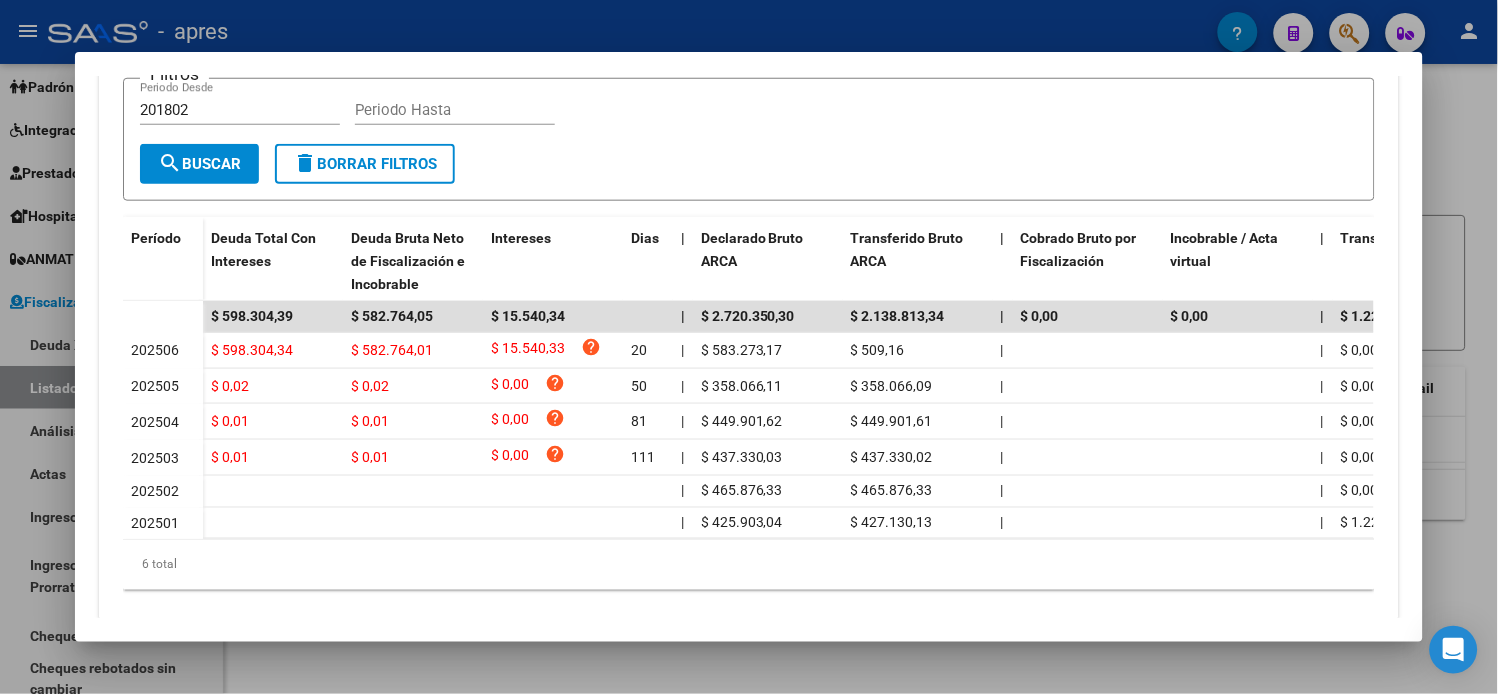 scroll, scrollTop: 444, scrollLeft: 0, axis: vertical 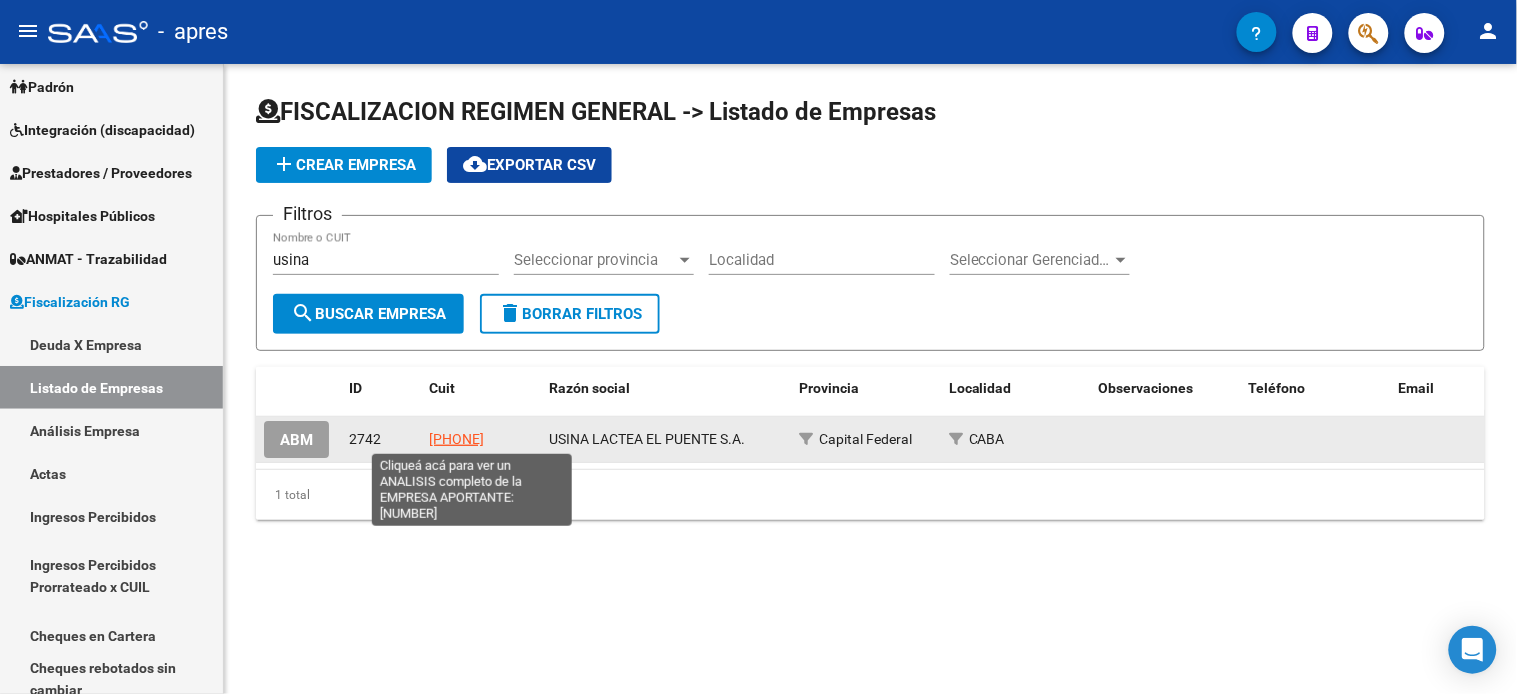 click on "[PHONE]" 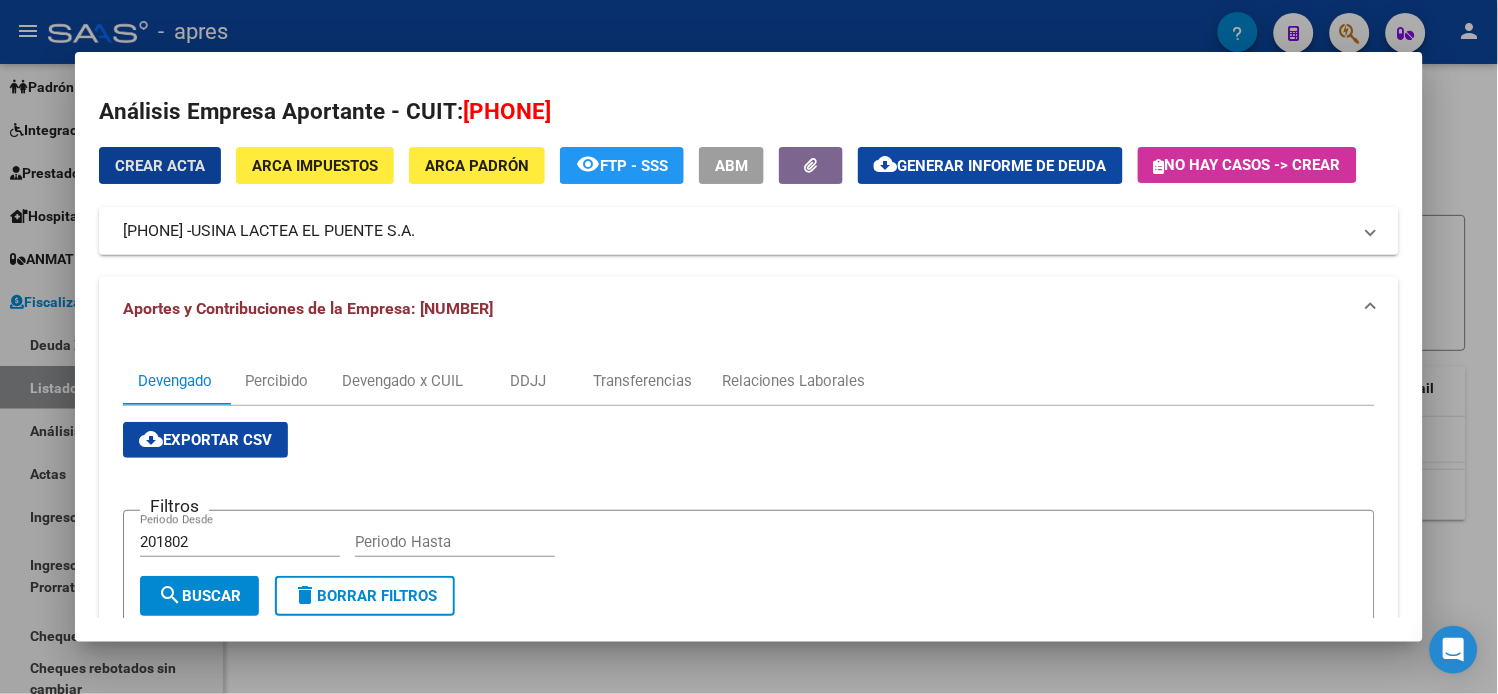 click on "Crear Acta ARCA Impuestos ARCA Padrón remove_red_eye  FTP - SSS  ABM  cloud_download  Generar informe de deuda   No hay casos -> Crear
[PHONE] -   USINA LACTEA EL PUENTE S.A. Telefono:  Mail:  Observaciones:  Provincia:  Capital Federal Localidad:  CABA Calle:  CORRIENTES AV. Numero:  6019 Dpto:" at bounding box center (749, 201) 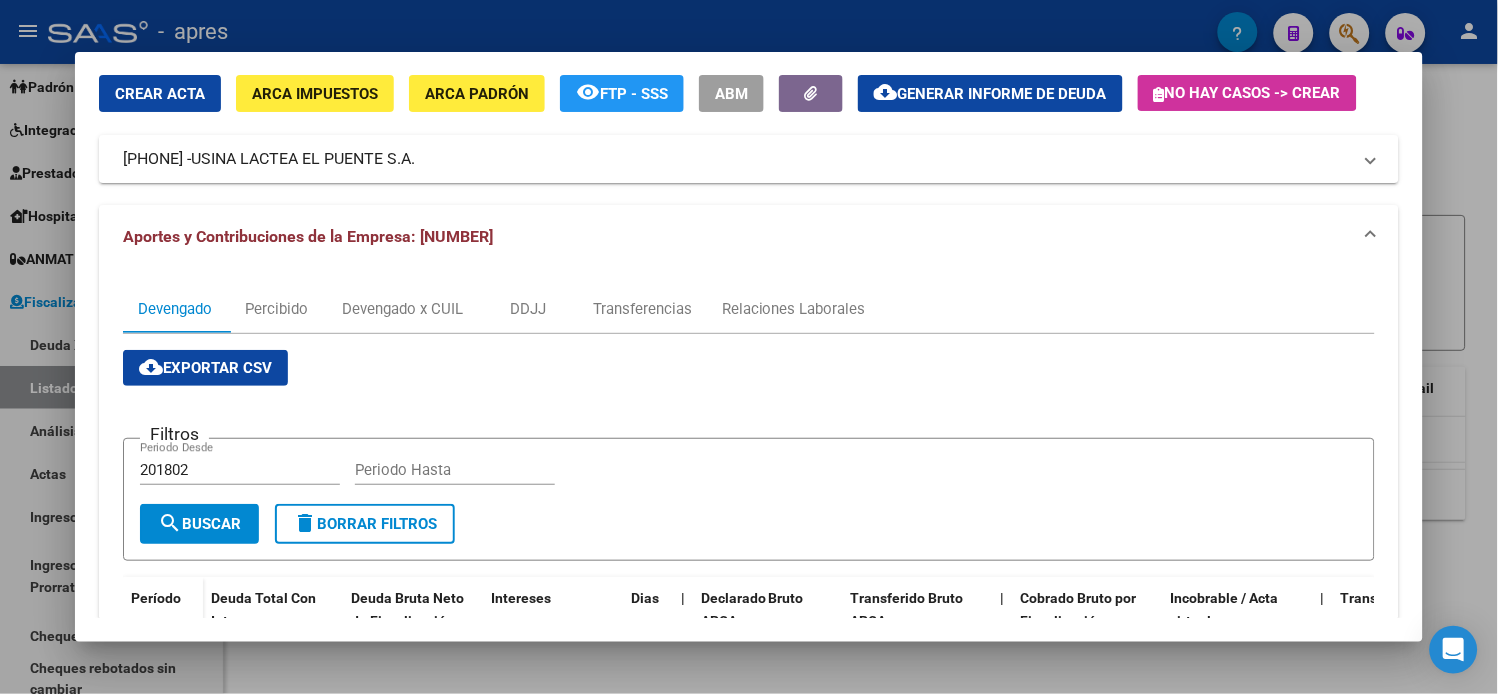 scroll, scrollTop: 111, scrollLeft: 0, axis: vertical 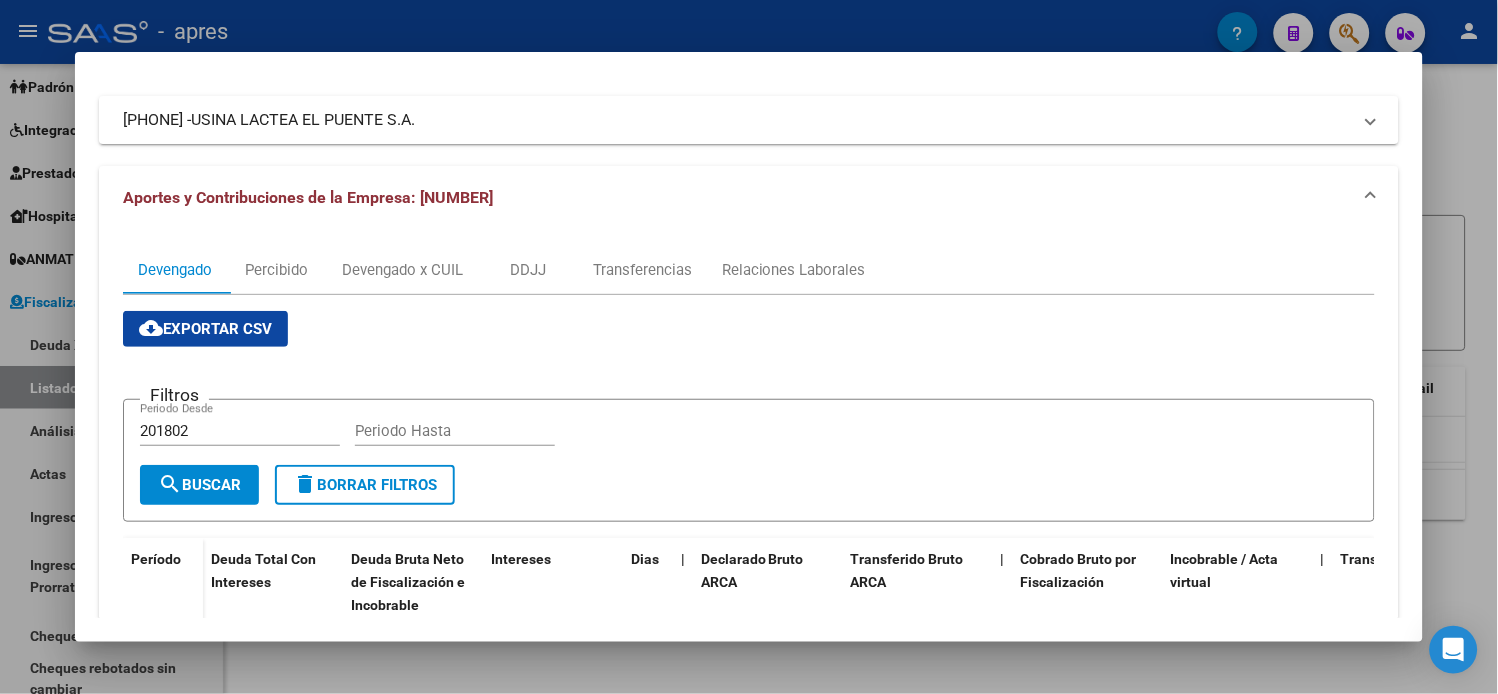 click on "Periodo Hasta" at bounding box center (455, 431) 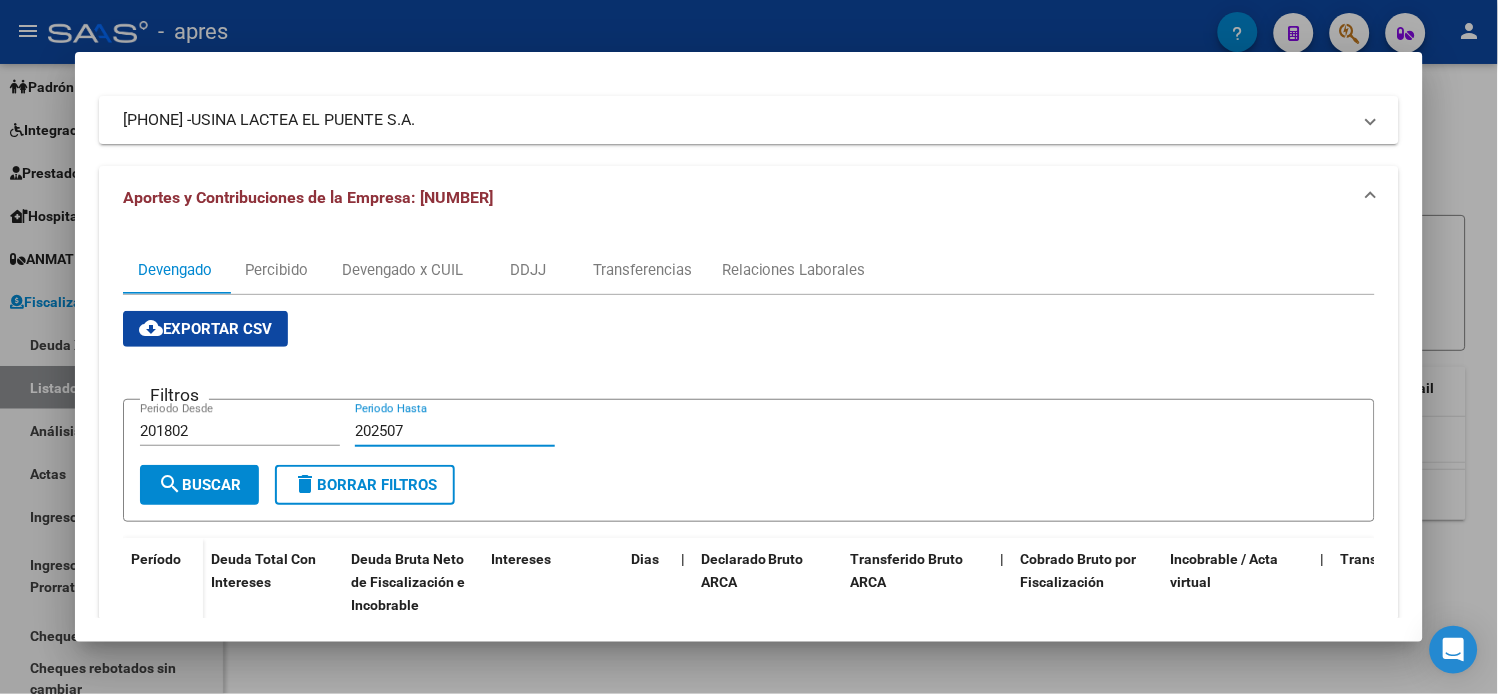 type on "202507" 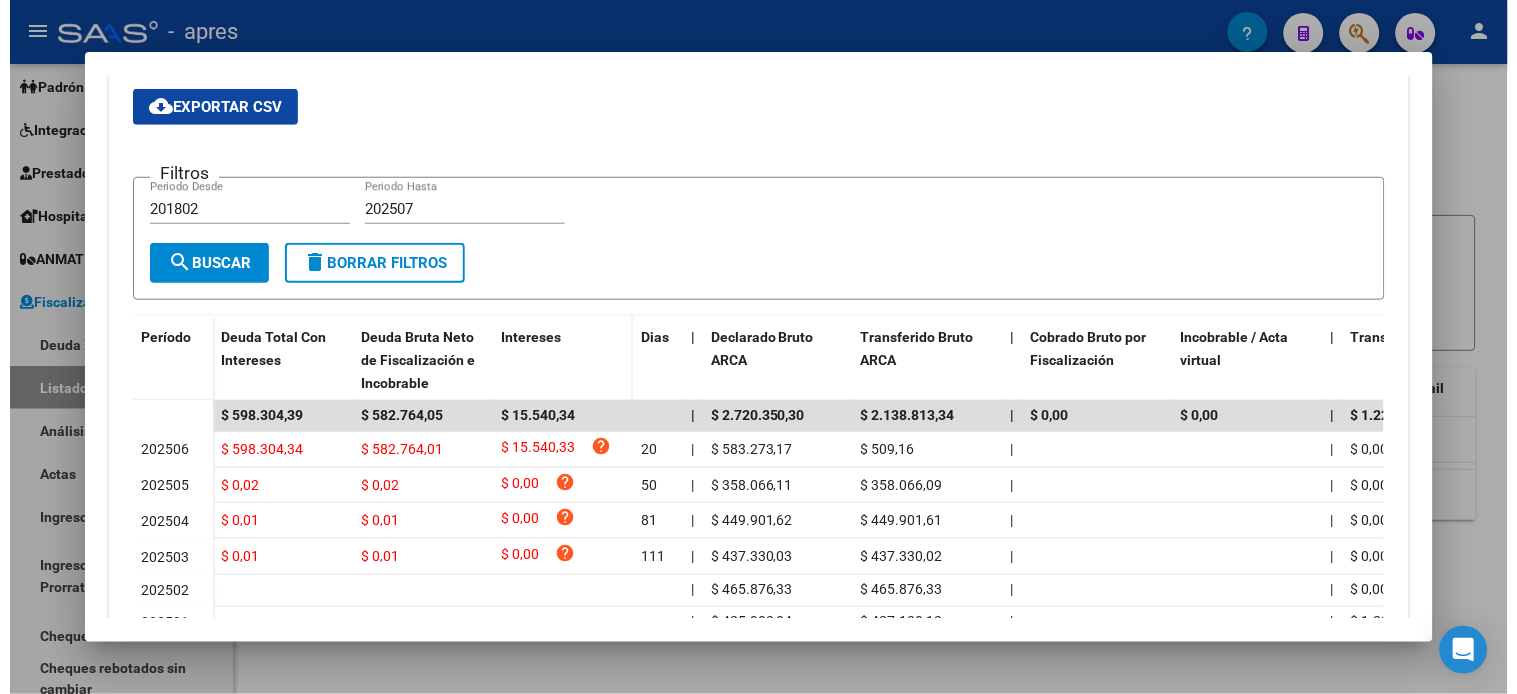 scroll, scrollTop: 444, scrollLeft: 0, axis: vertical 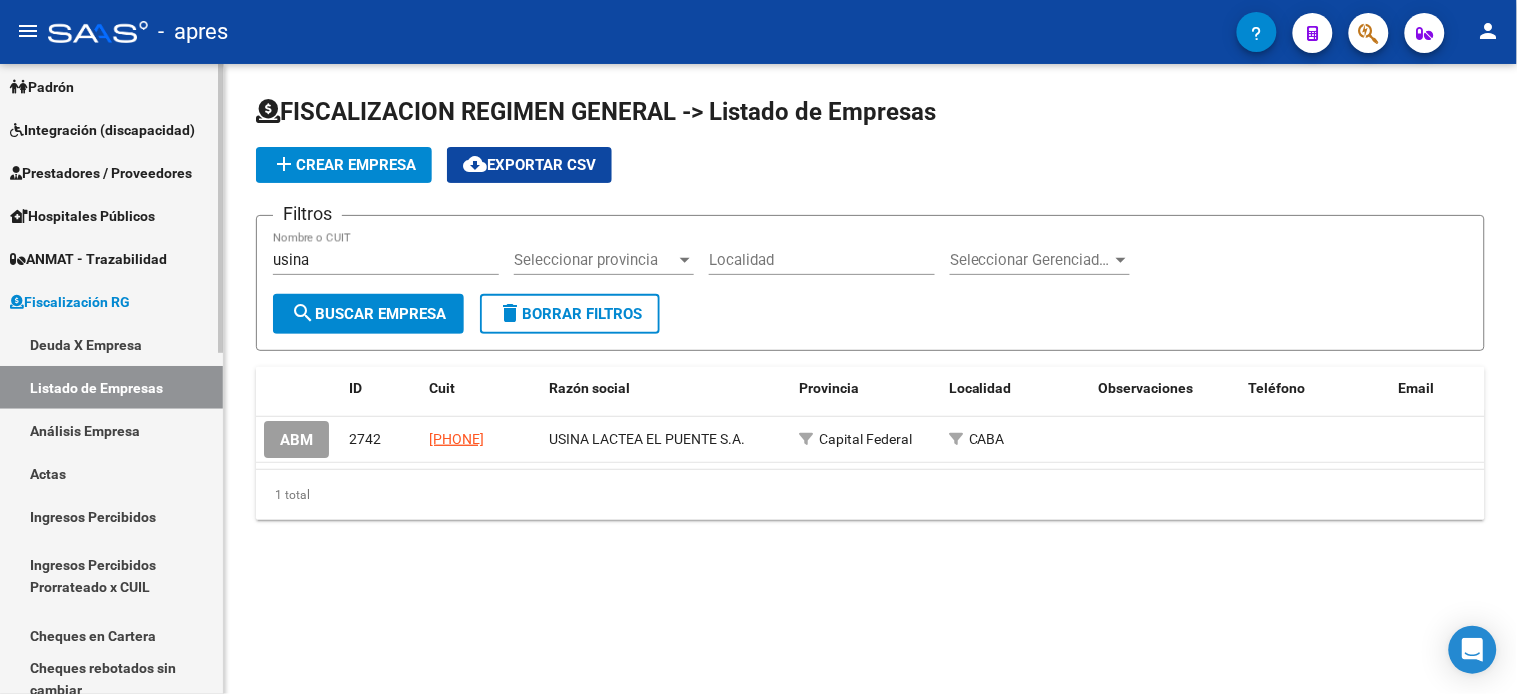 click on "Deuda X Empresa" at bounding box center [111, 344] 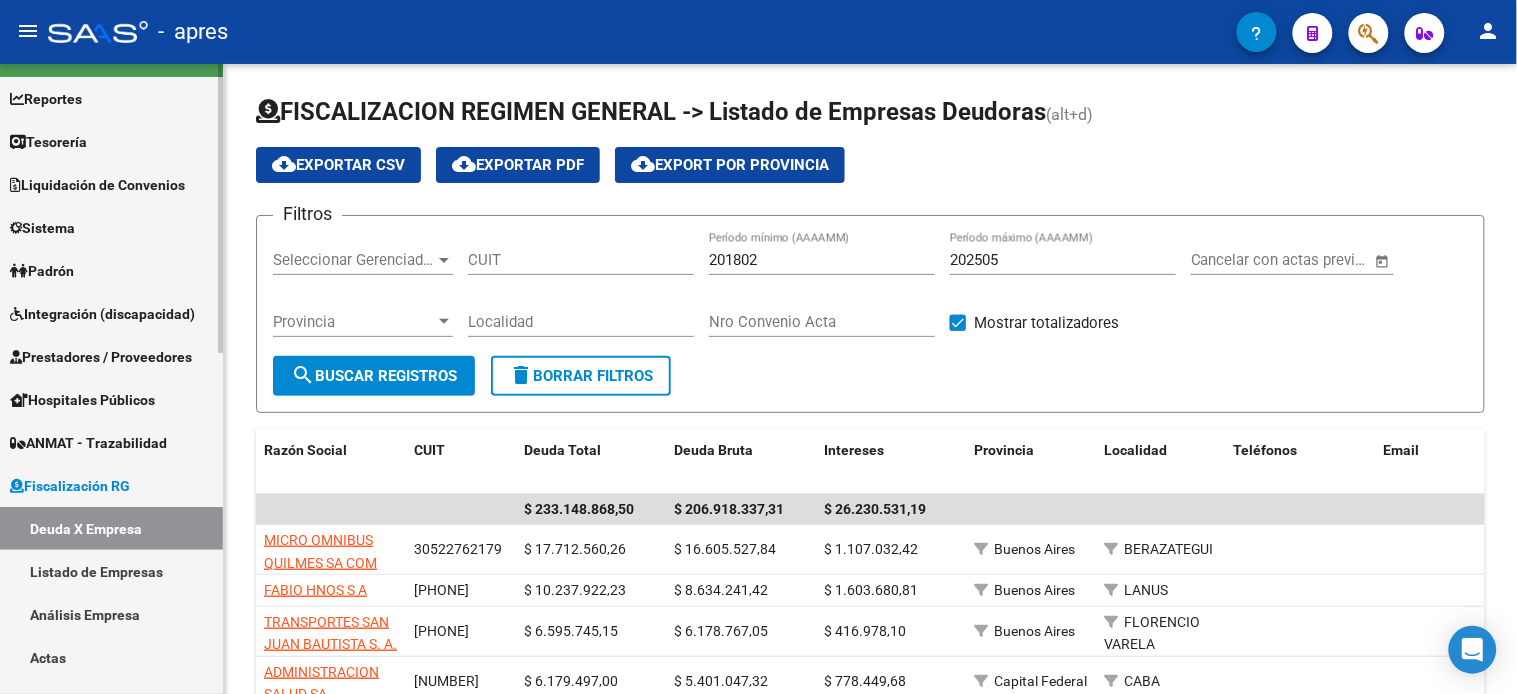 scroll, scrollTop: 0, scrollLeft: 0, axis: both 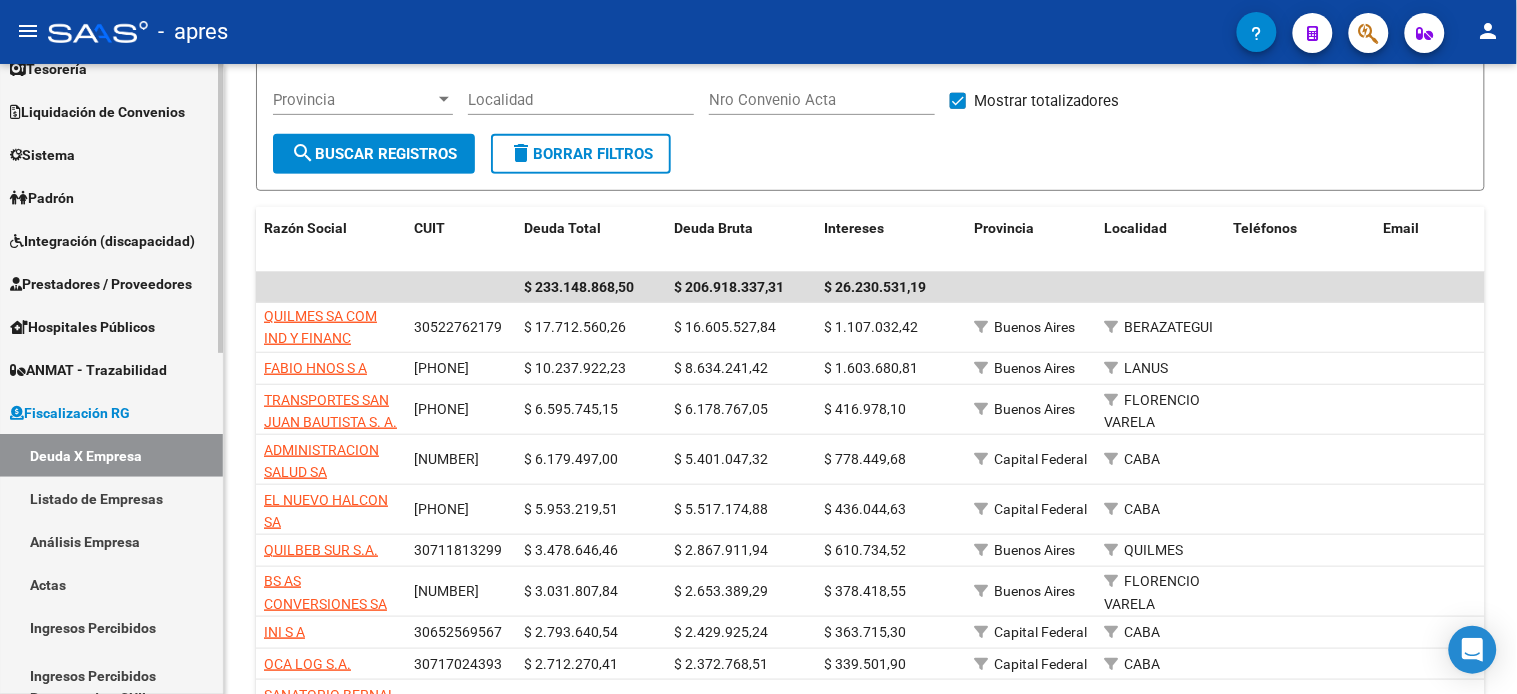 drag, startPoint x: 96, startPoint y: 502, endPoint x: 132, endPoint y: 501, distance: 36.013885 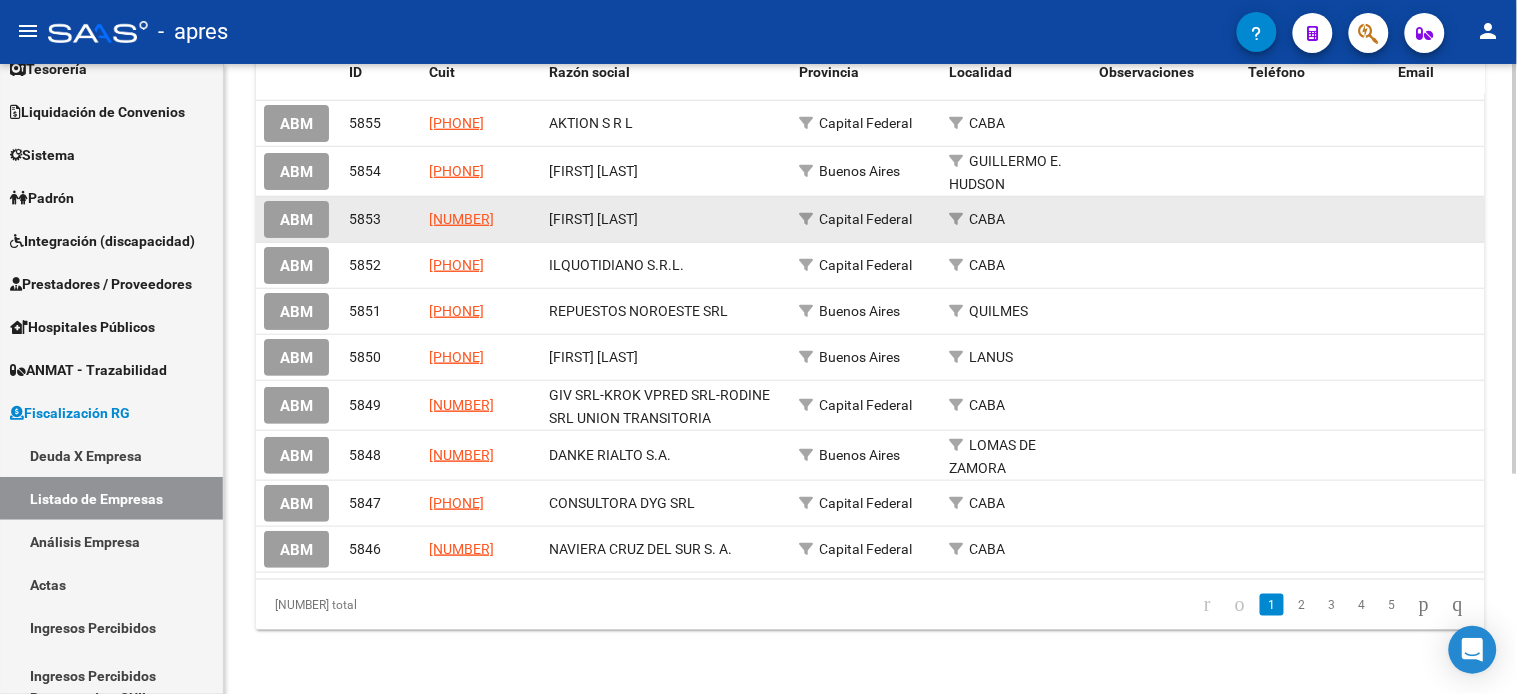 scroll, scrollTop: 336, scrollLeft: 0, axis: vertical 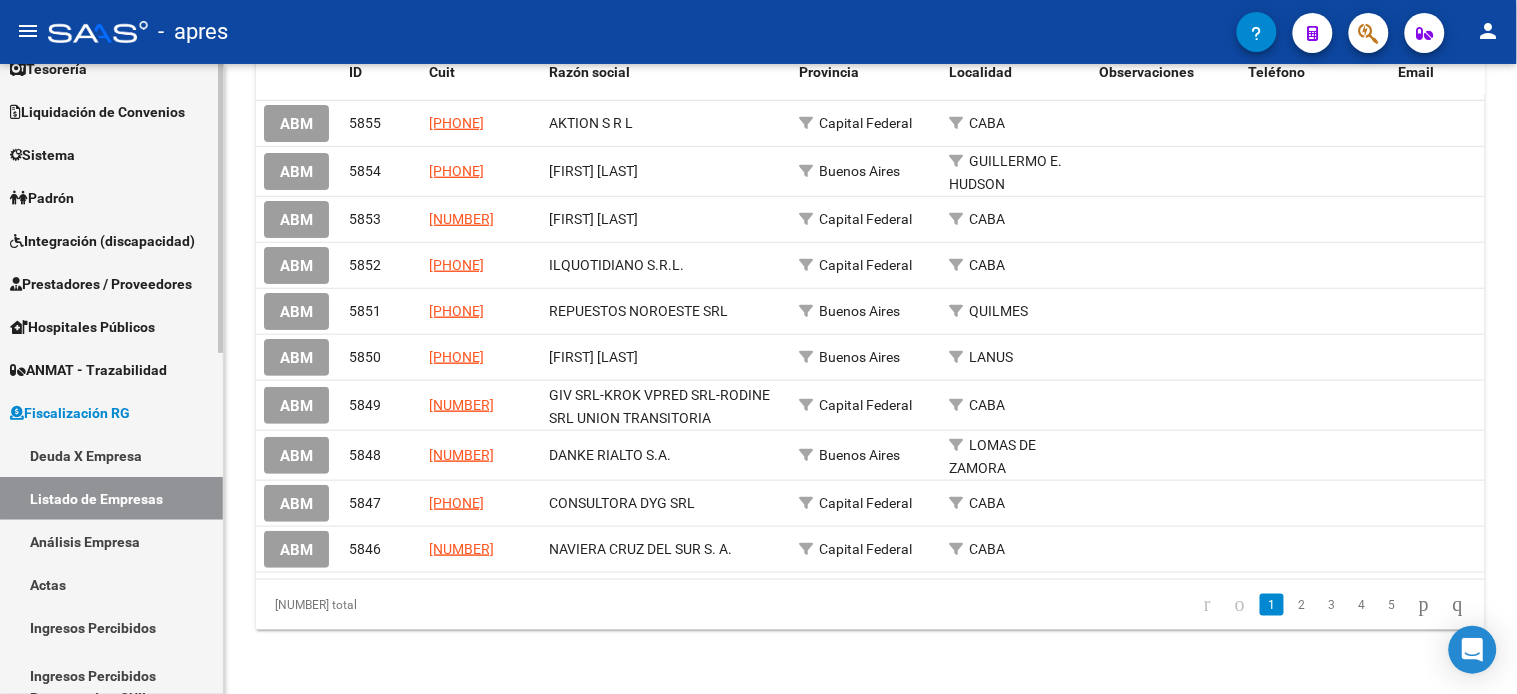 click on "Deuda X Empresa" at bounding box center [111, 455] 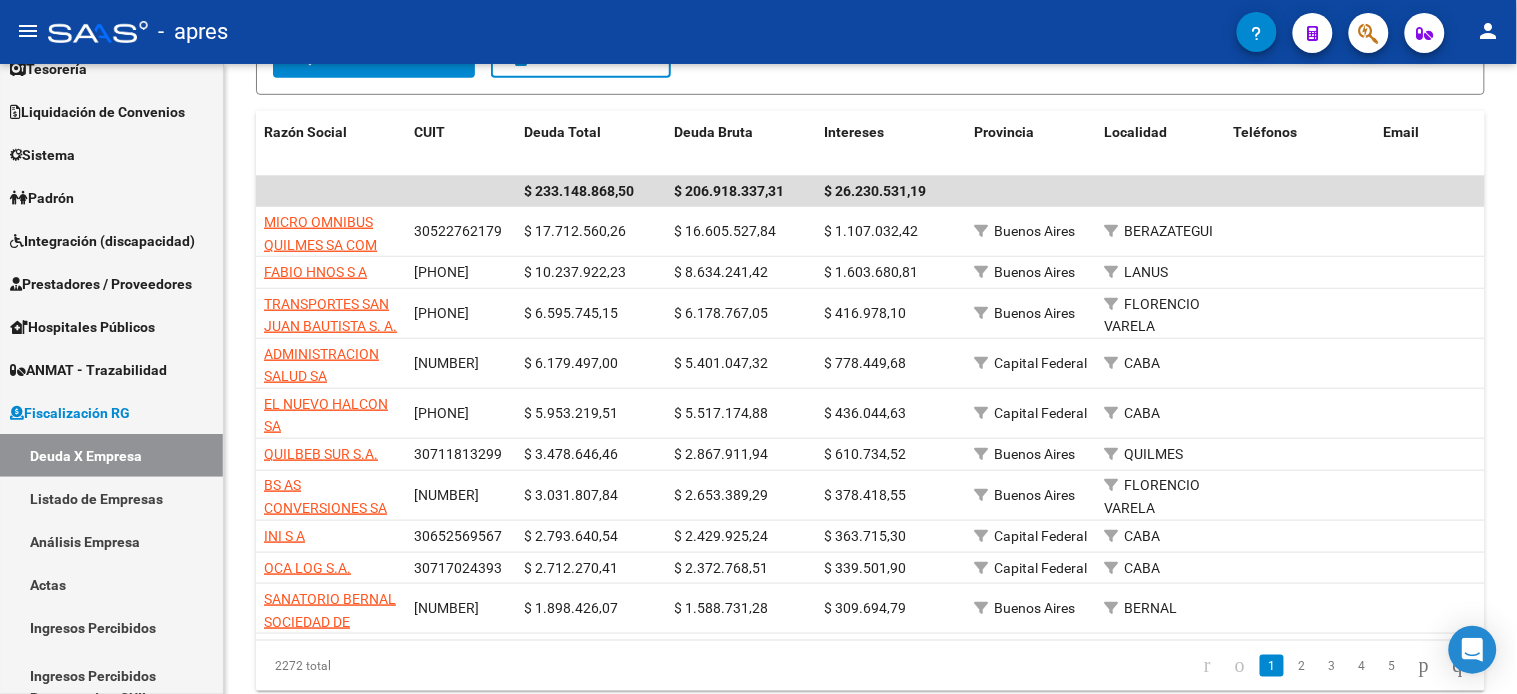 scroll, scrollTop: 397, scrollLeft: 0, axis: vertical 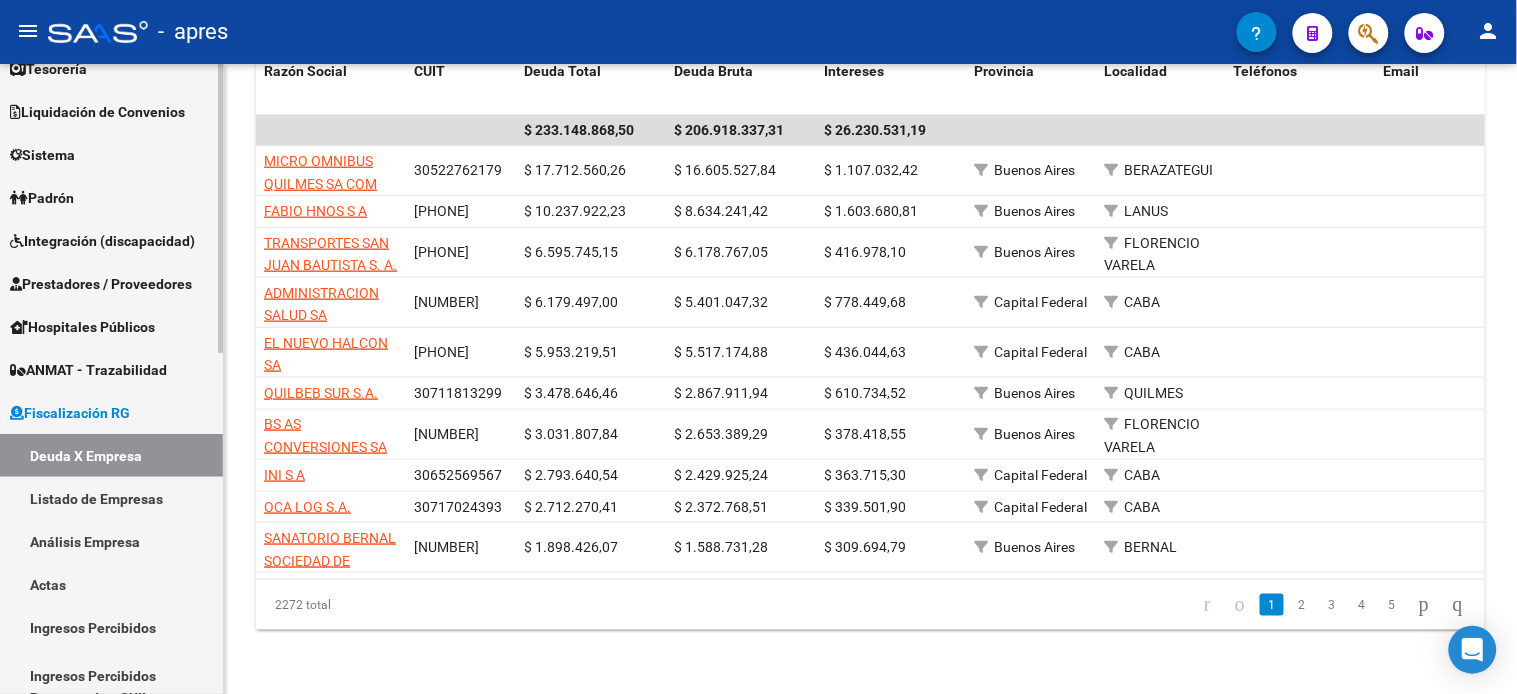 click on "Listado de Empresas" at bounding box center [111, 498] 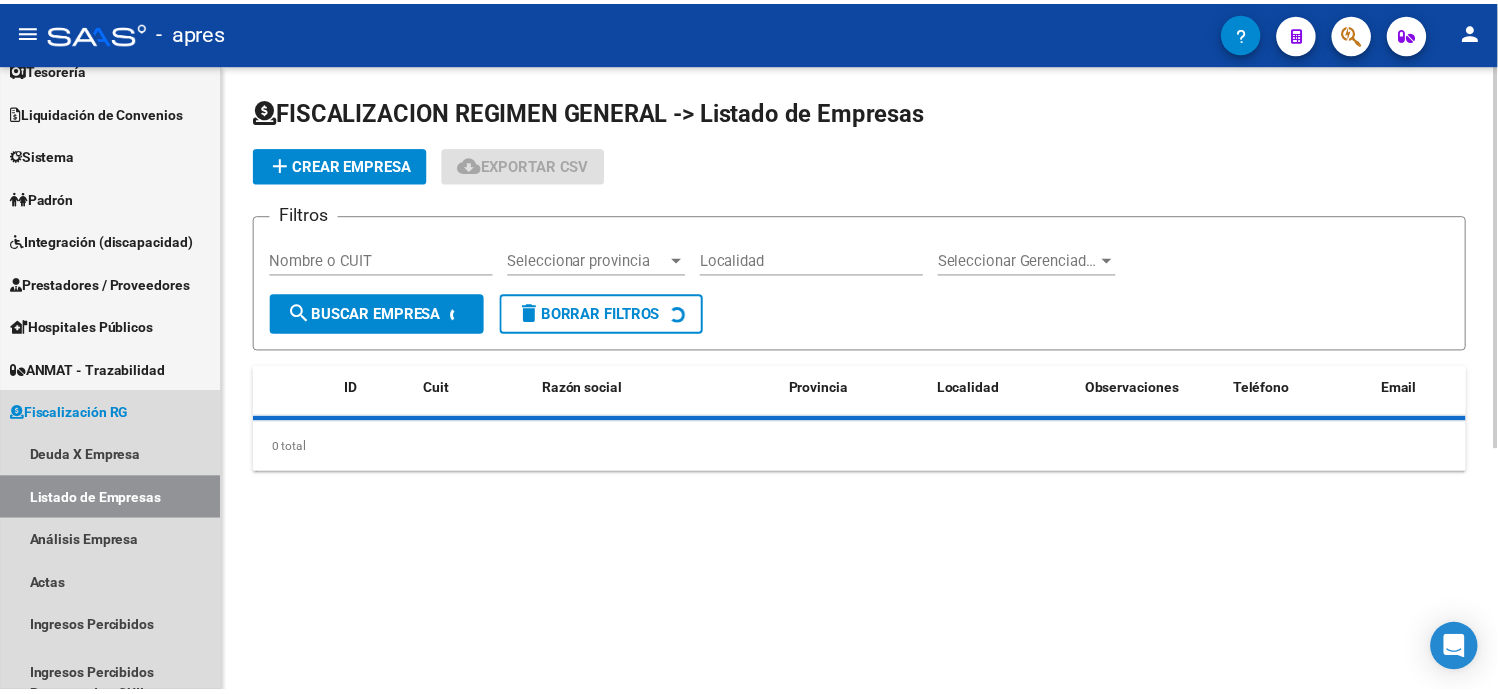 scroll, scrollTop: 0, scrollLeft: 0, axis: both 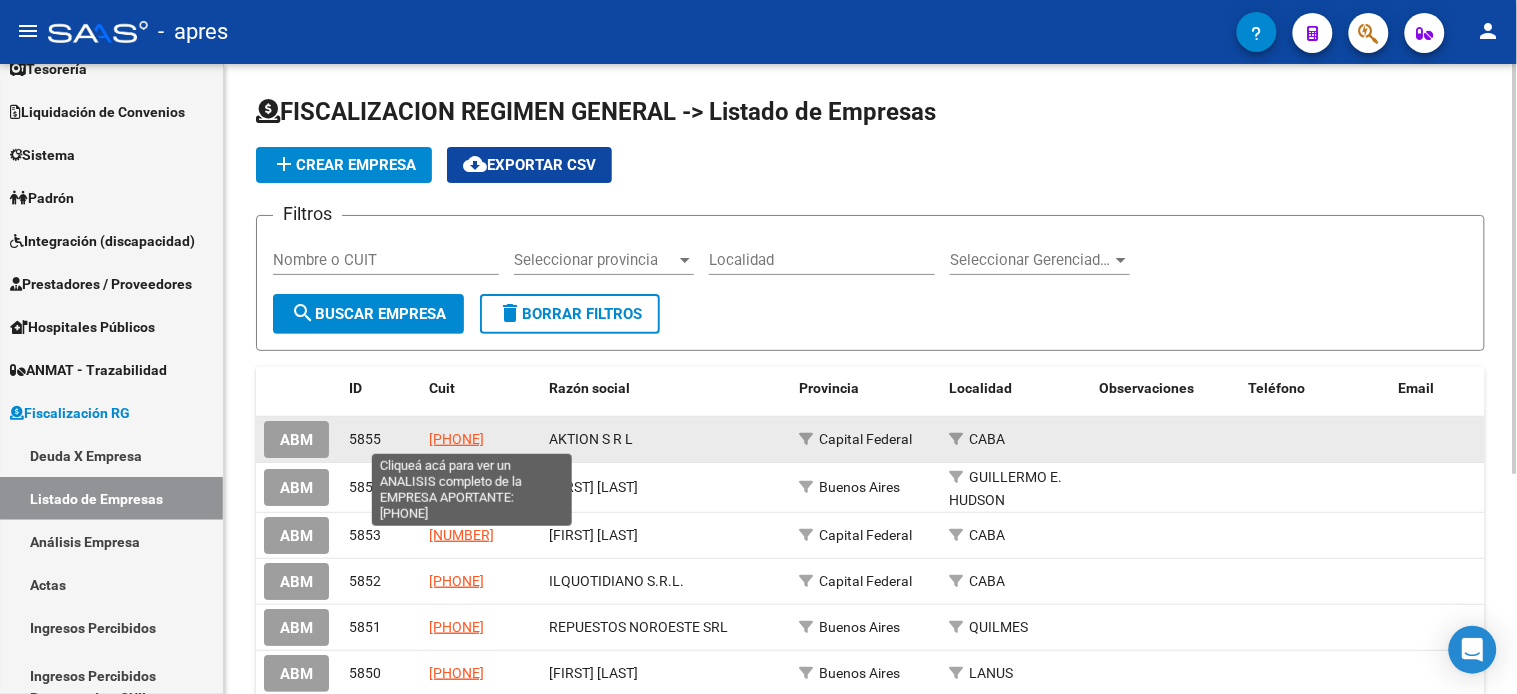 click on "[PHONE]" 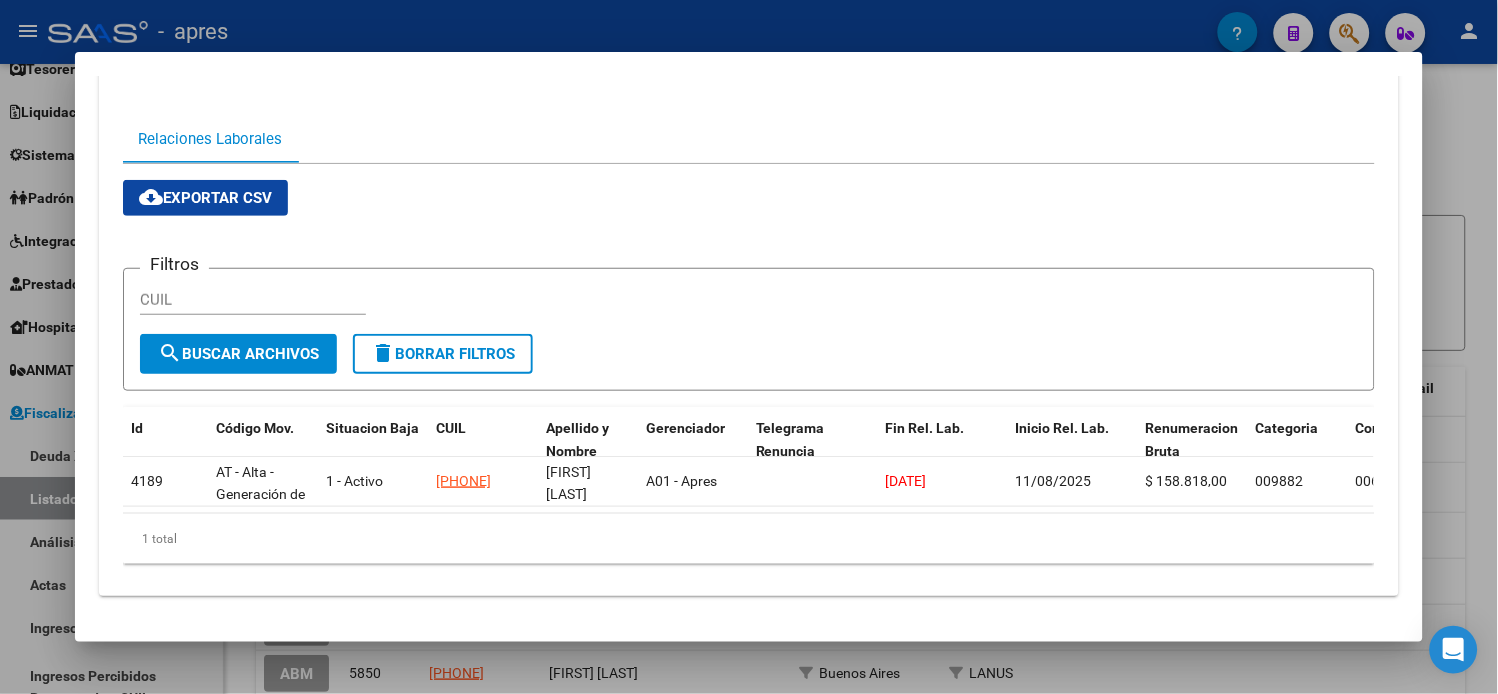 scroll, scrollTop: 260, scrollLeft: 0, axis: vertical 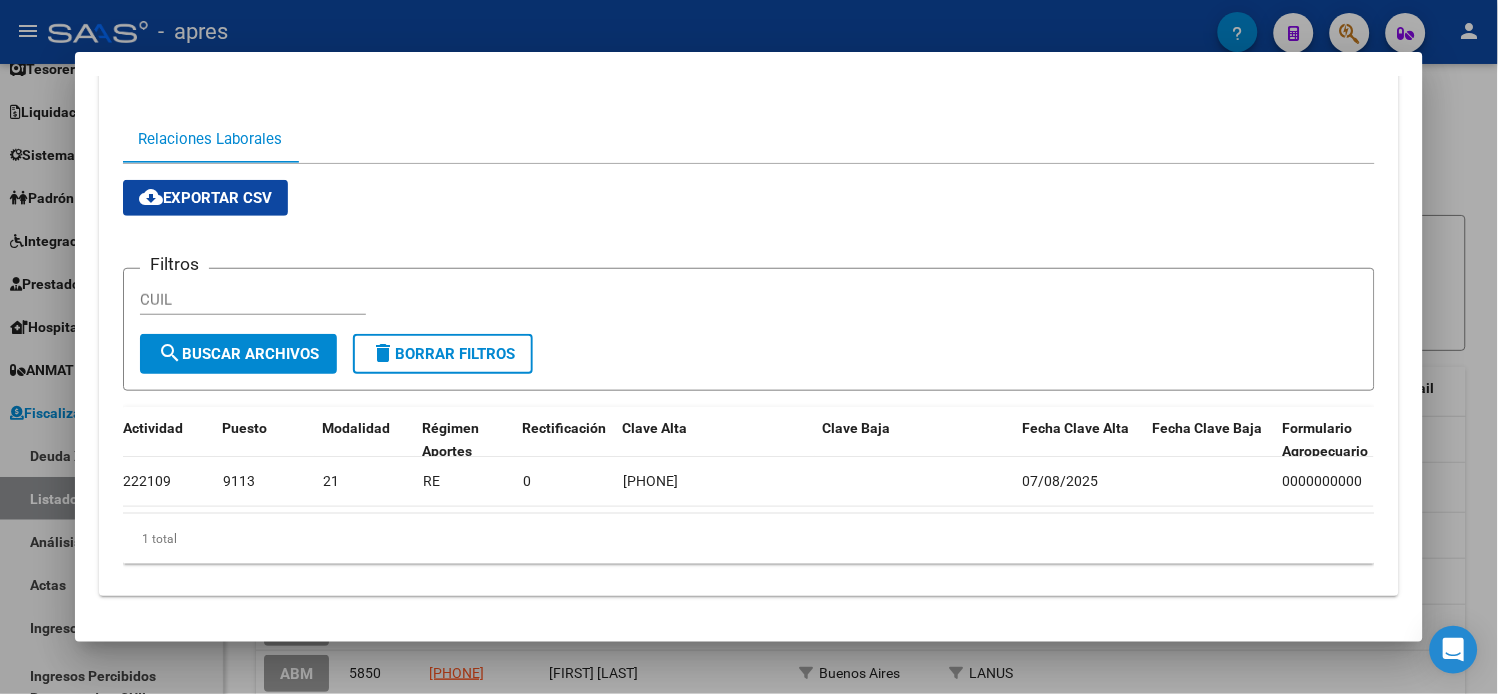 click at bounding box center (749, 347) 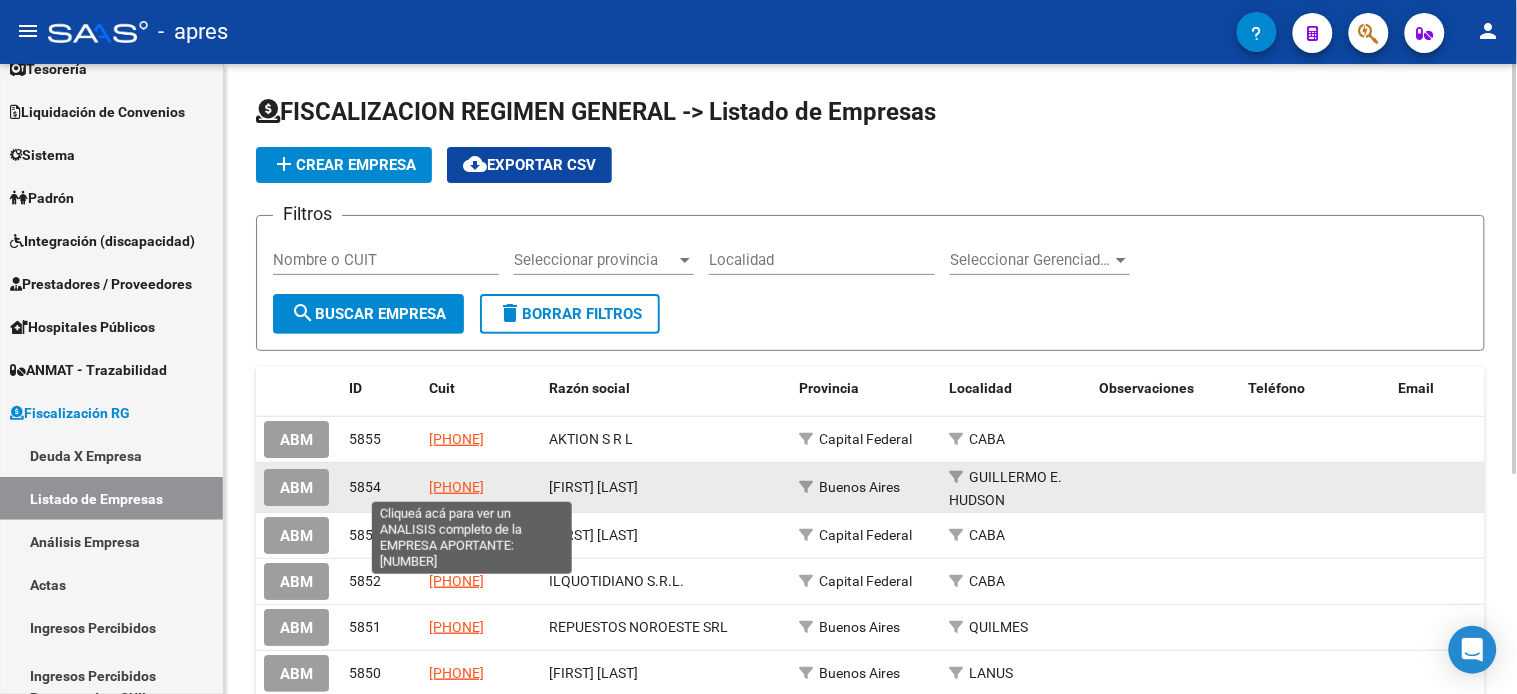 click on "[PHONE]" 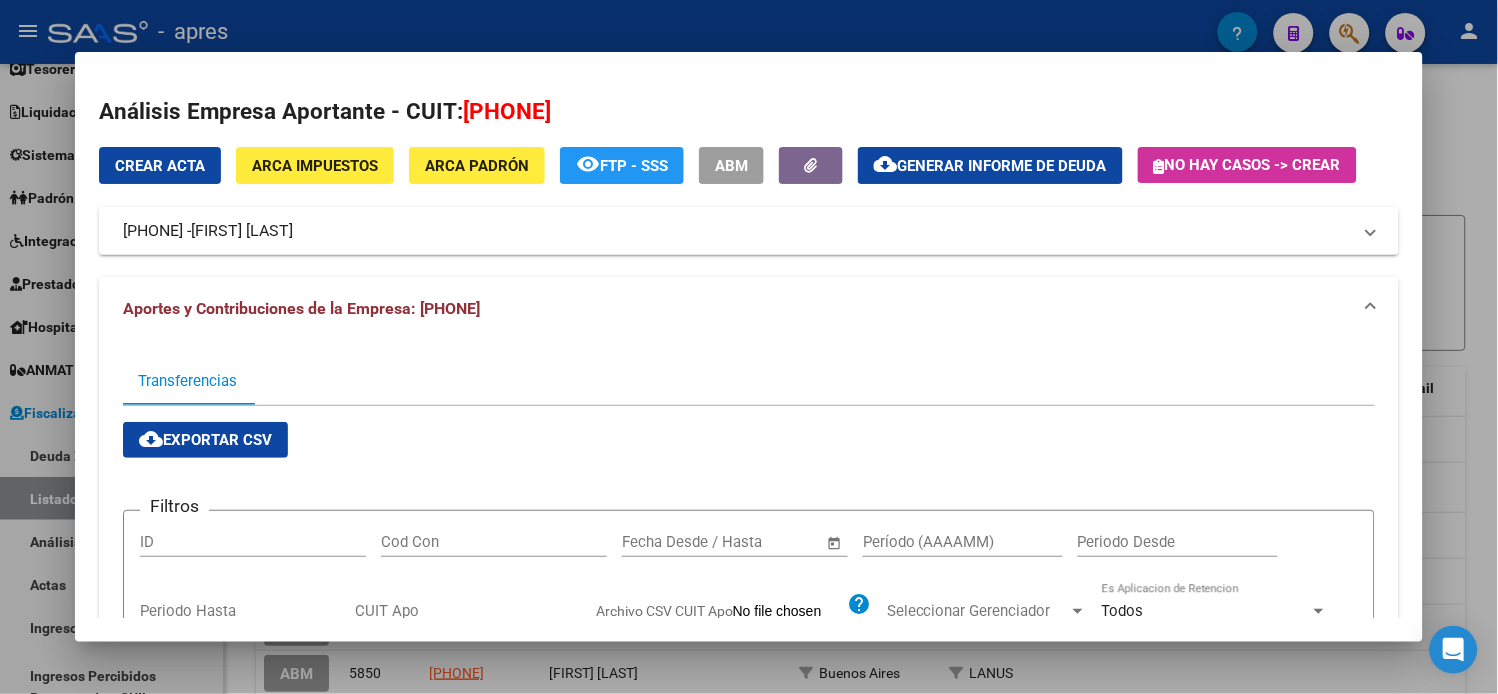 click at bounding box center (749, 347) 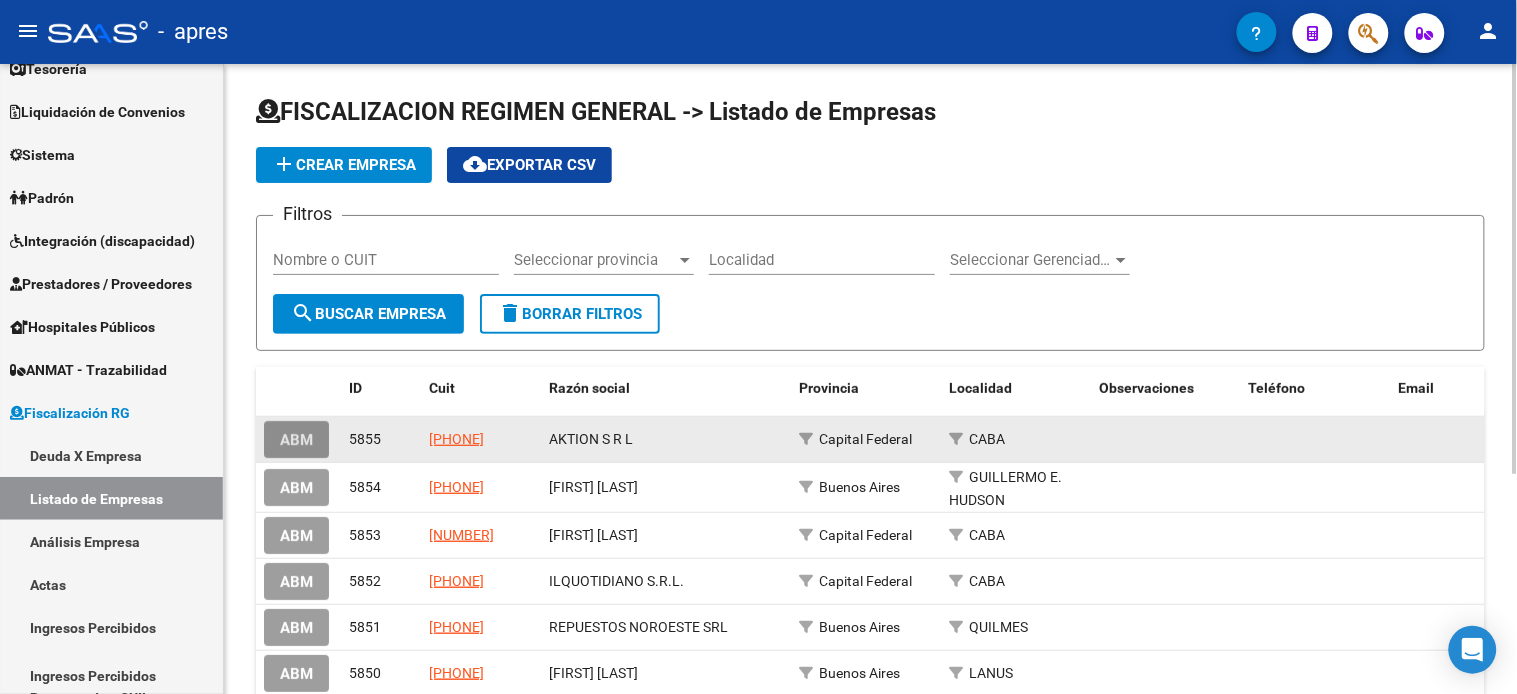 click on "ABM" 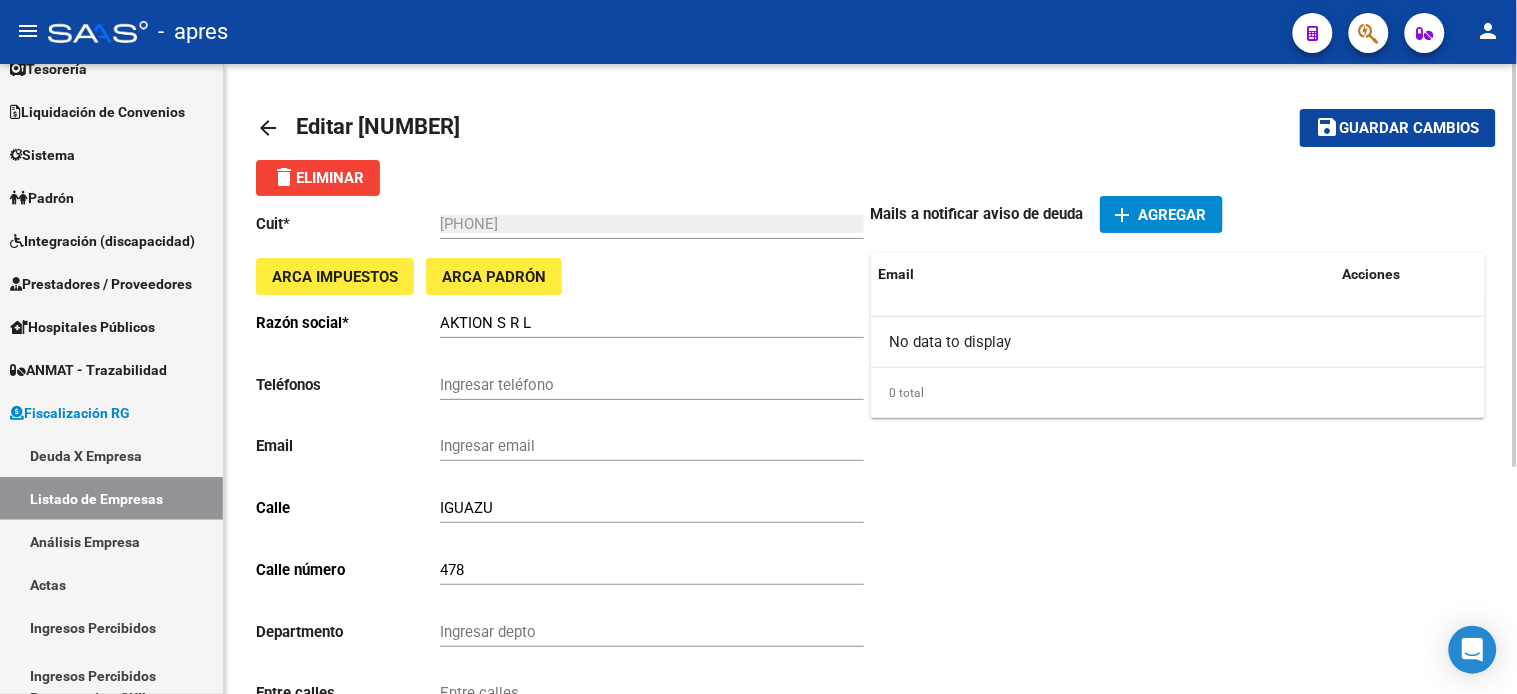 click on "arrow_back" 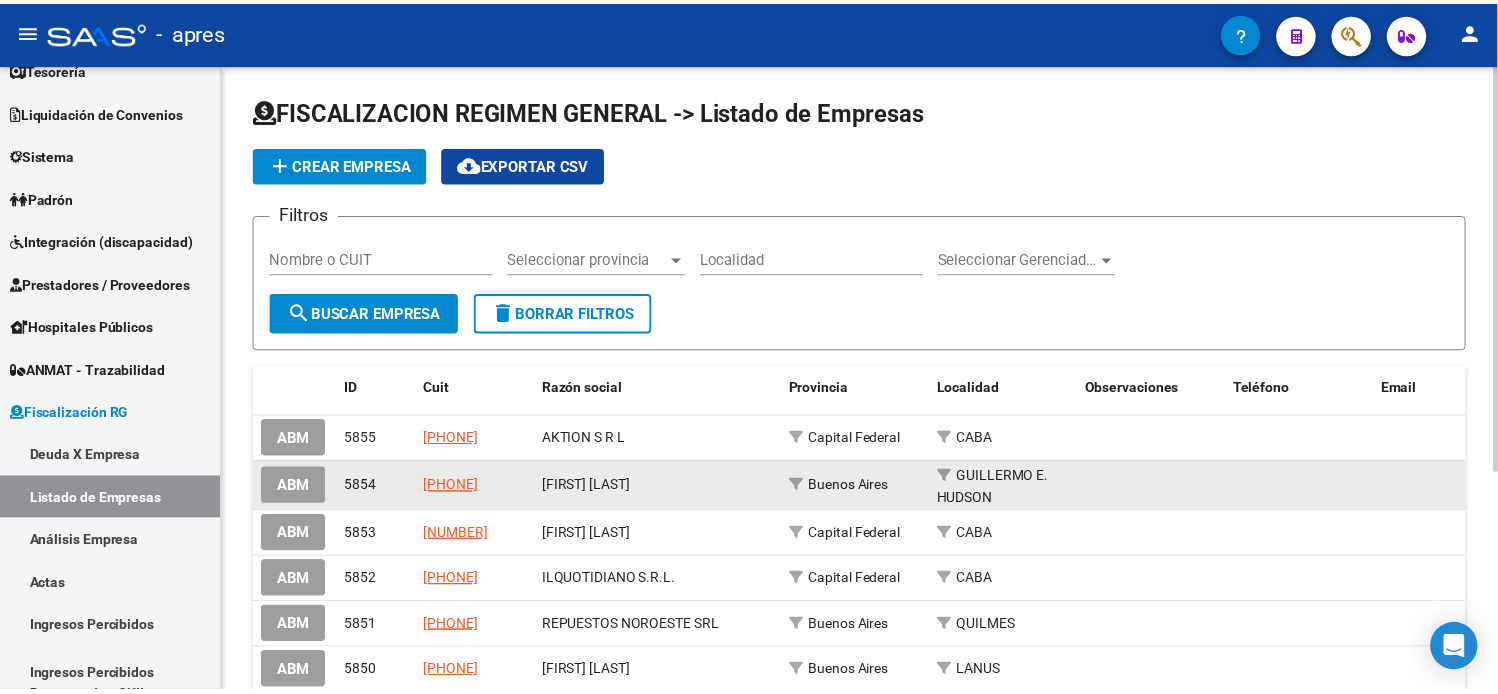 scroll, scrollTop: 111, scrollLeft: 0, axis: vertical 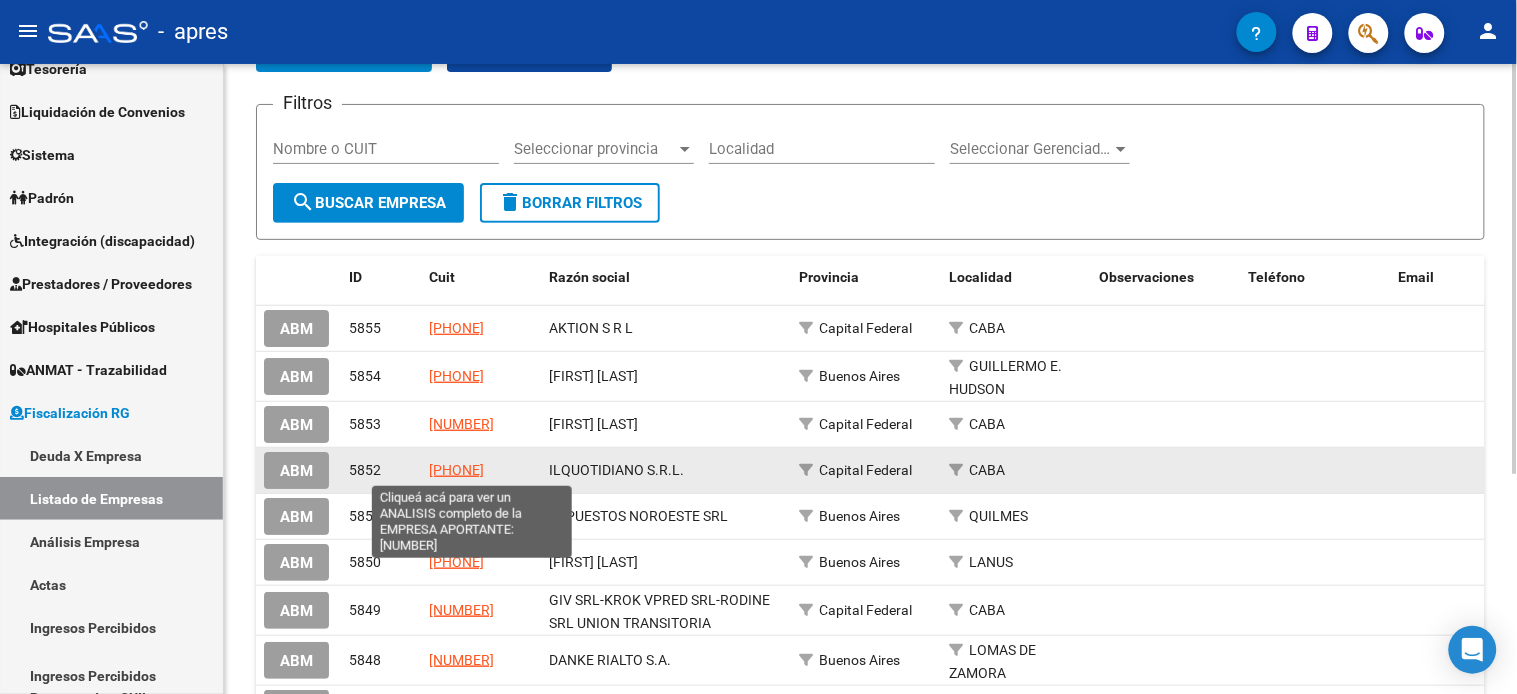 click on "[PHONE]" 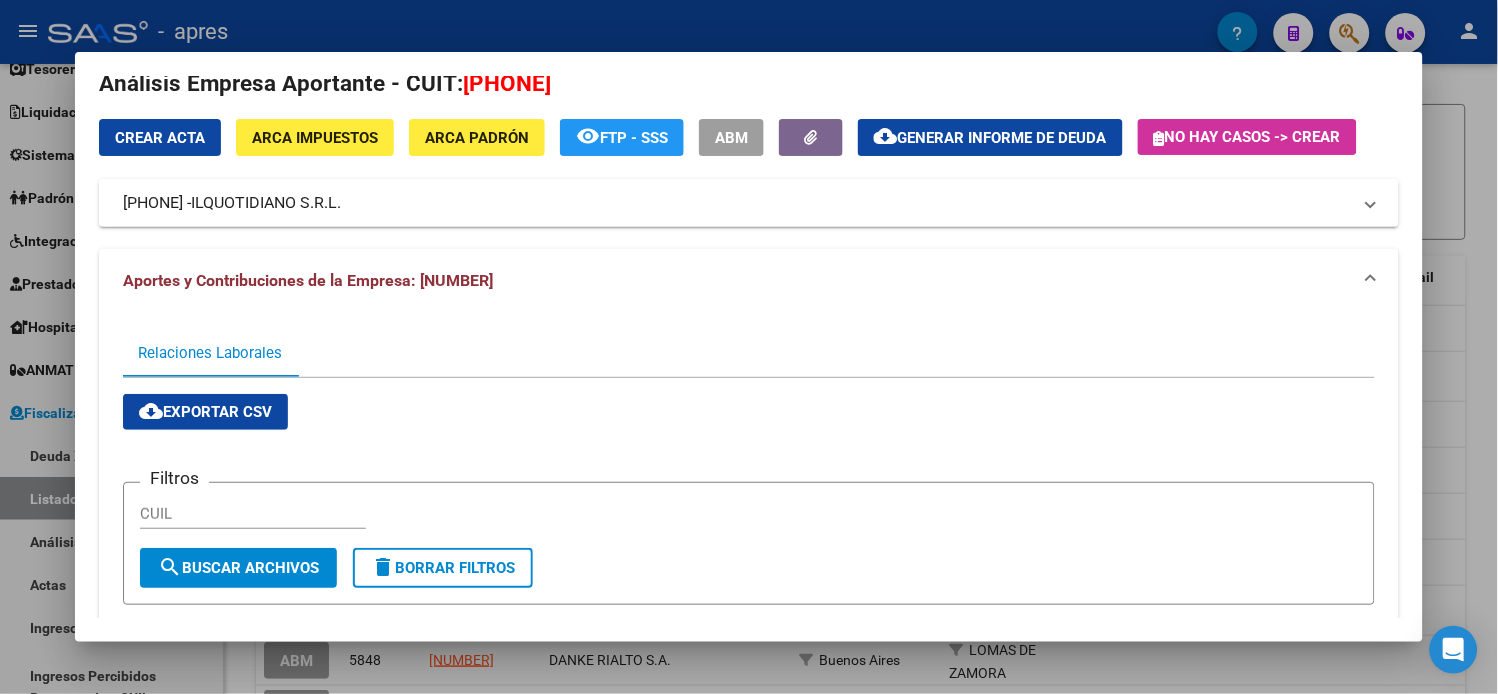 scroll, scrollTop: 0, scrollLeft: 0, axis: both 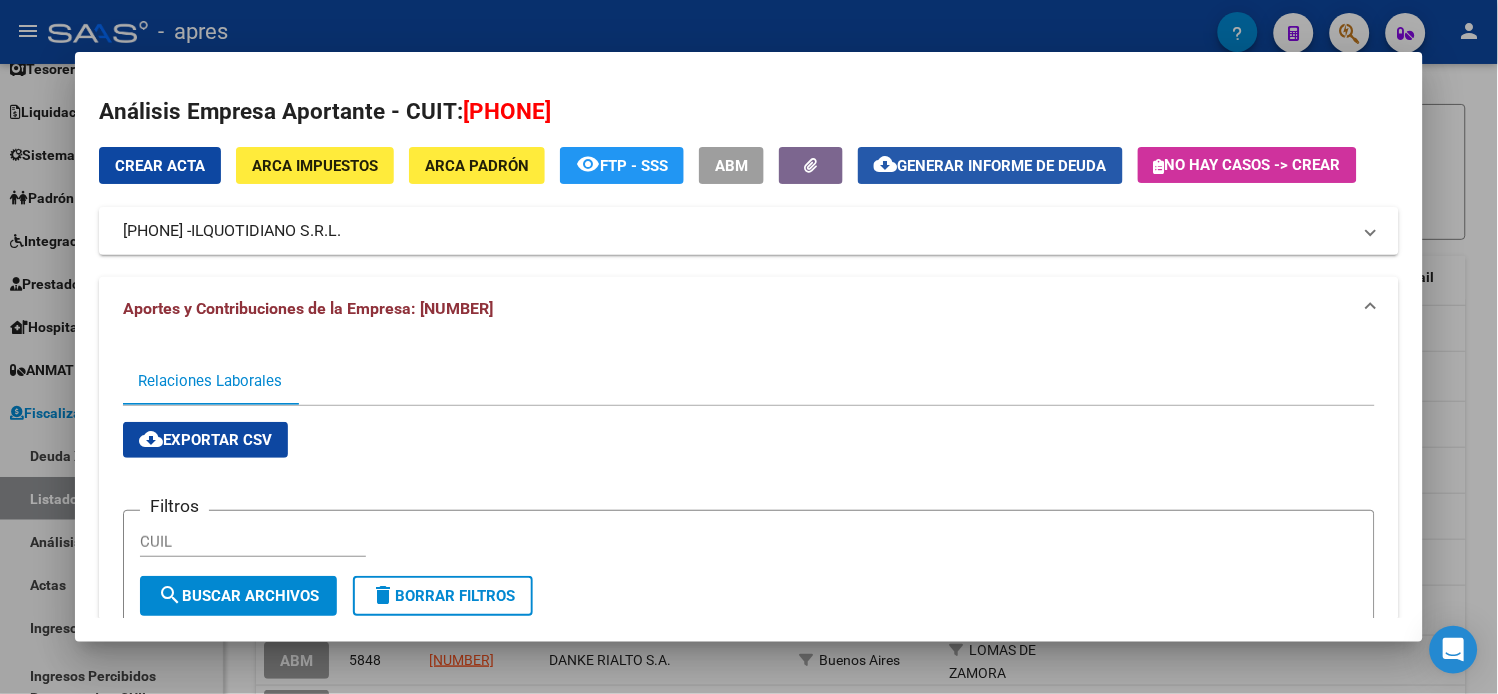 click on "Generar informe de deuda" 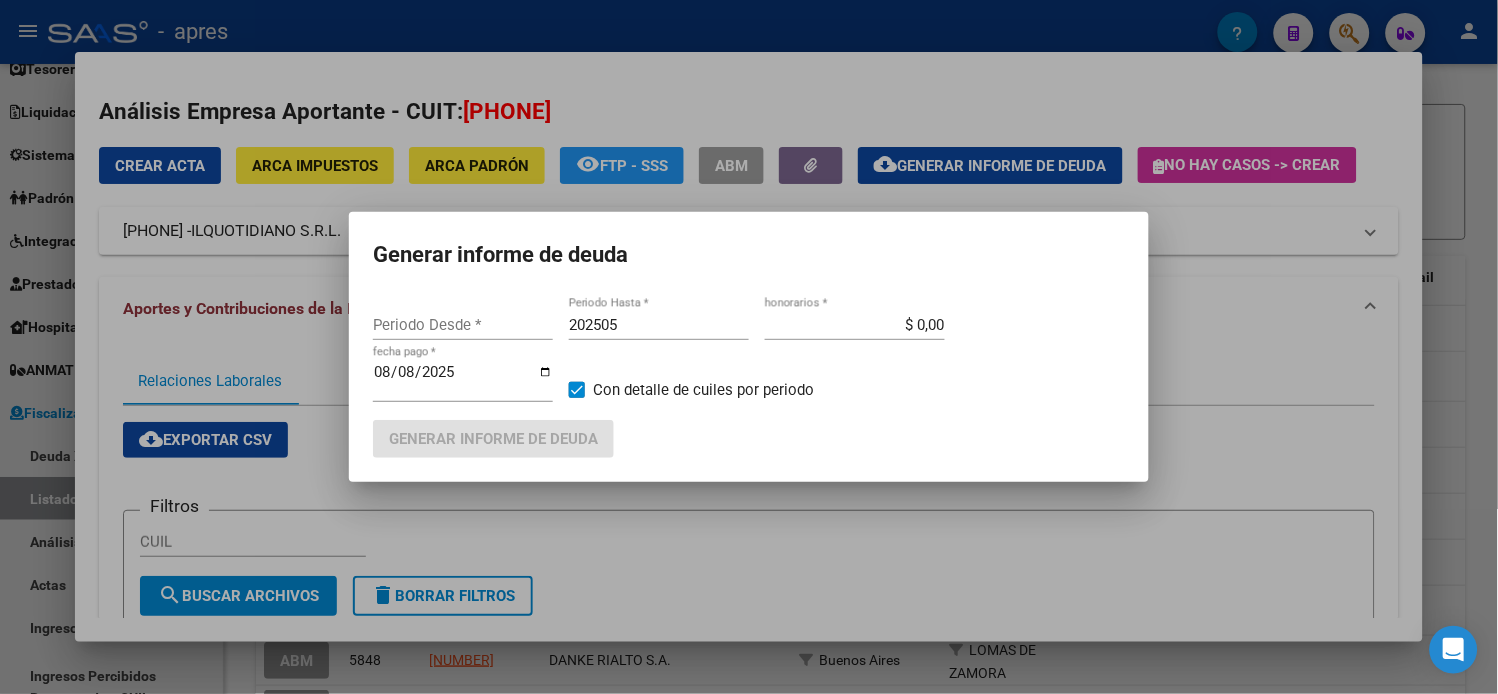 type on "201802" 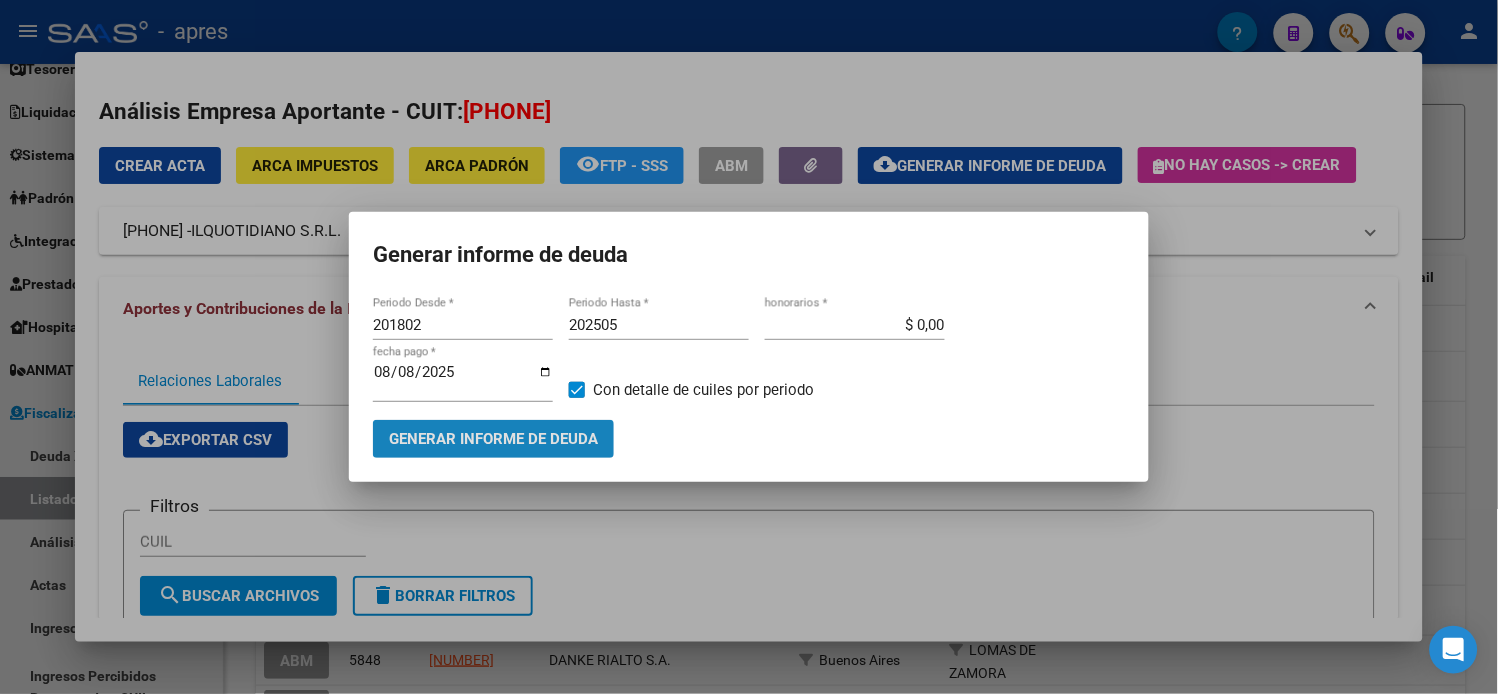 click on "Generar informe de deuda" at bounding box center (493, 438) 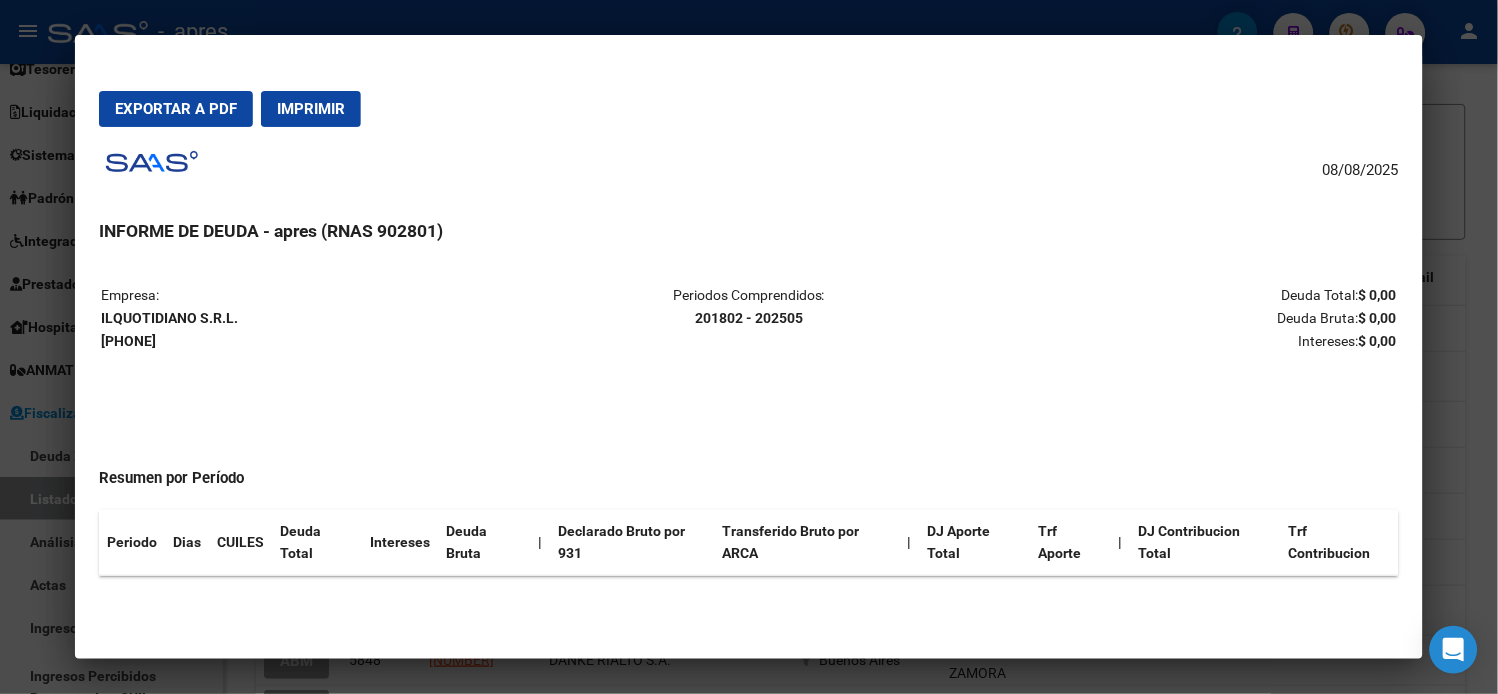 click at bounding box center [749, 347] 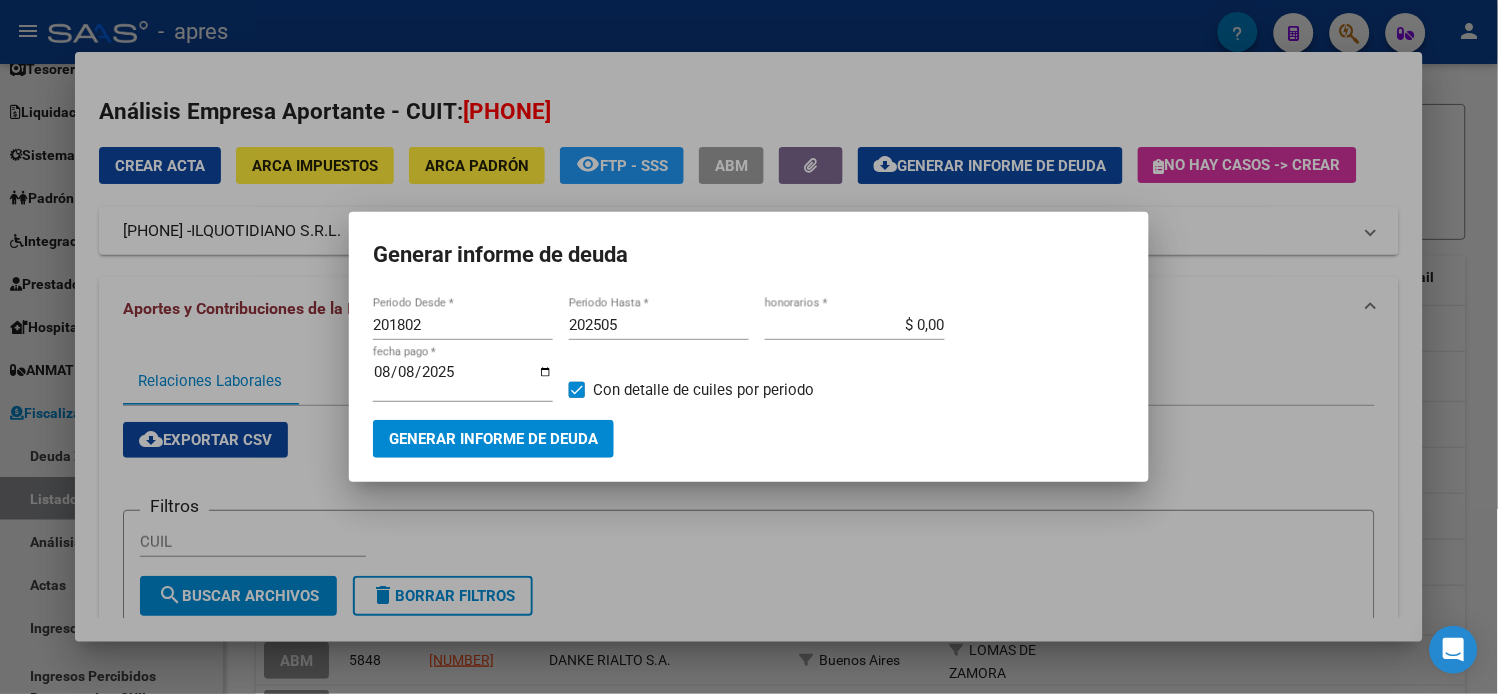 click at bounding box center [749, 347] 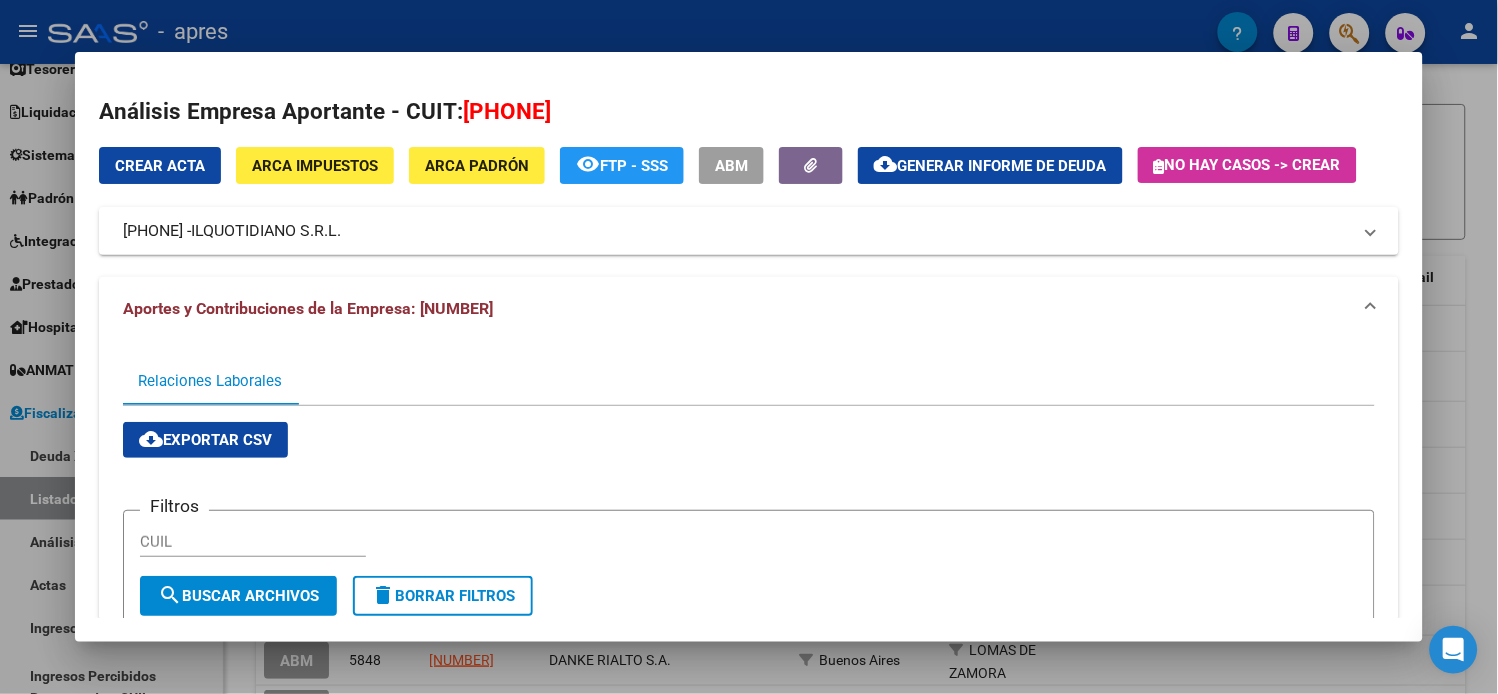 click on "remove_red_eye  FTP - SSS" 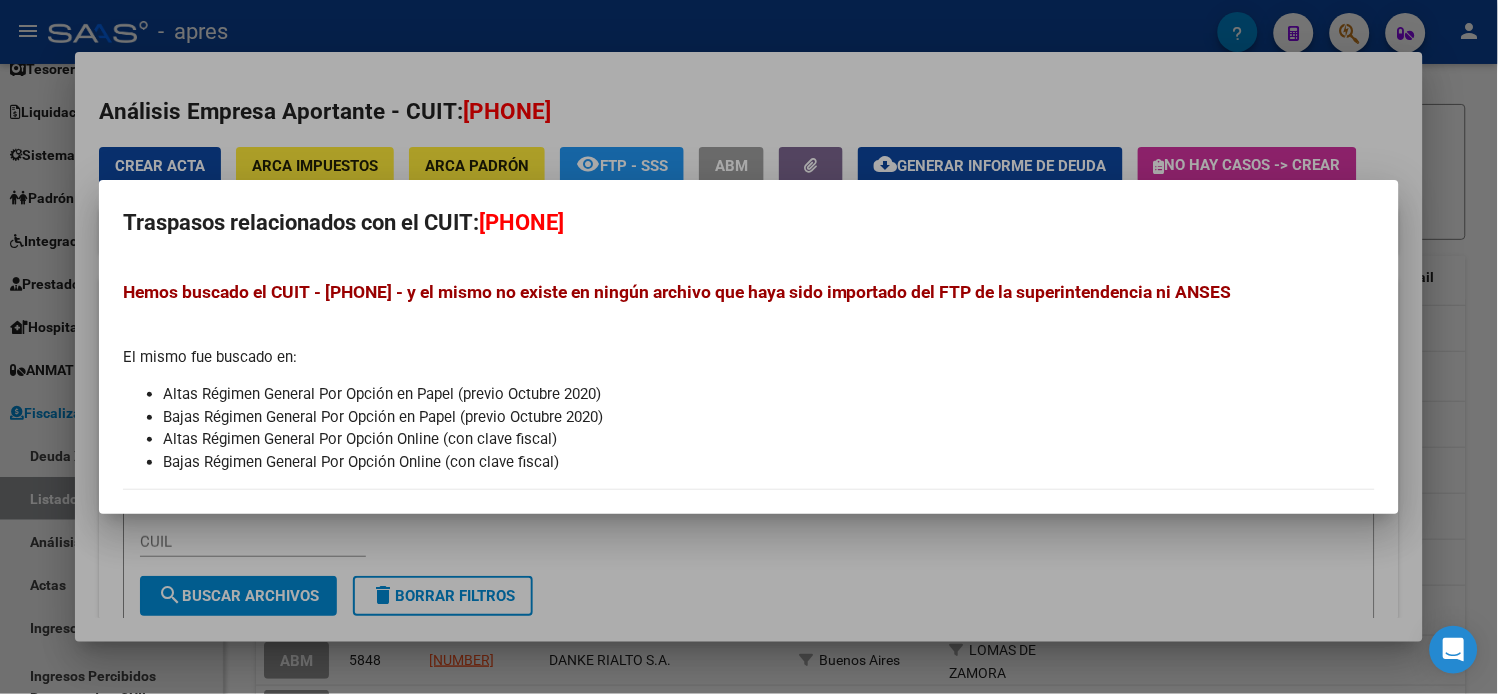 click at bounding box center [749, 347] 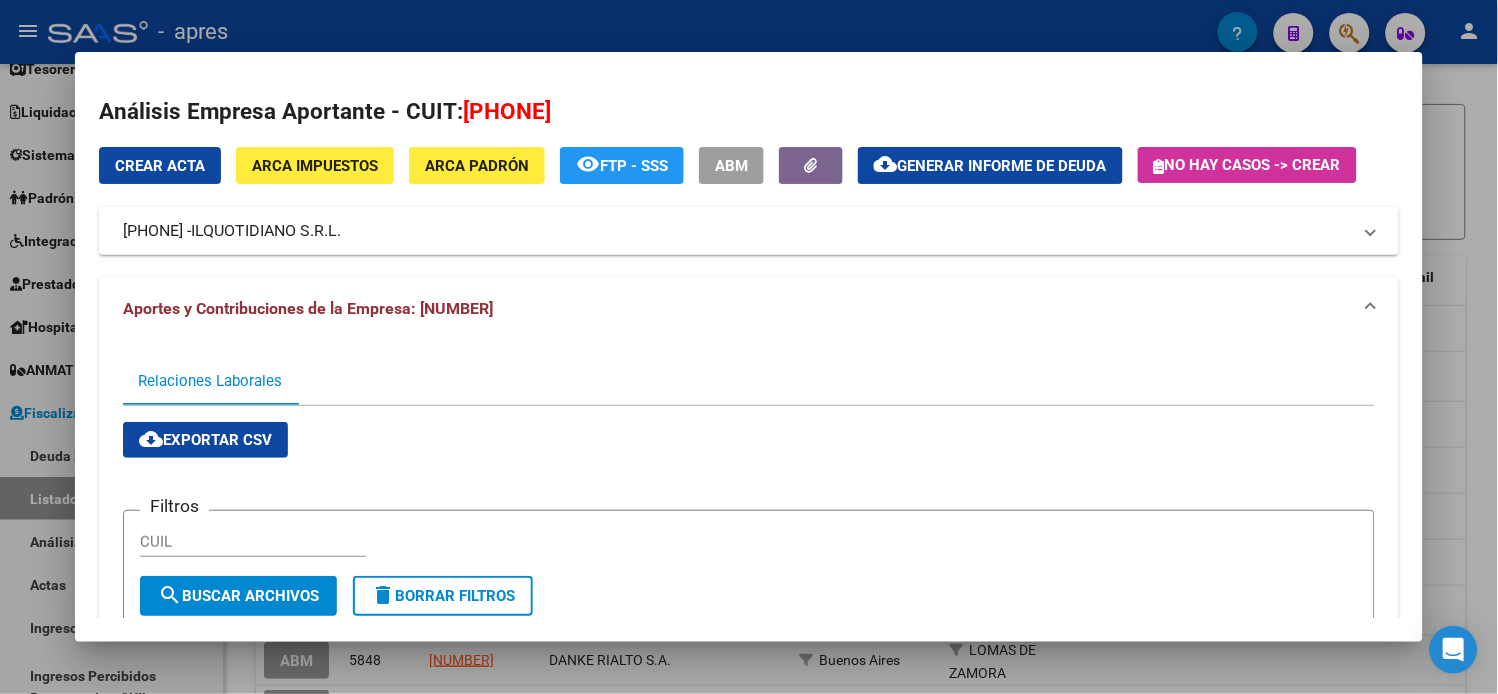 click on "ARCA Padrón" at bounding box center [477, 166] 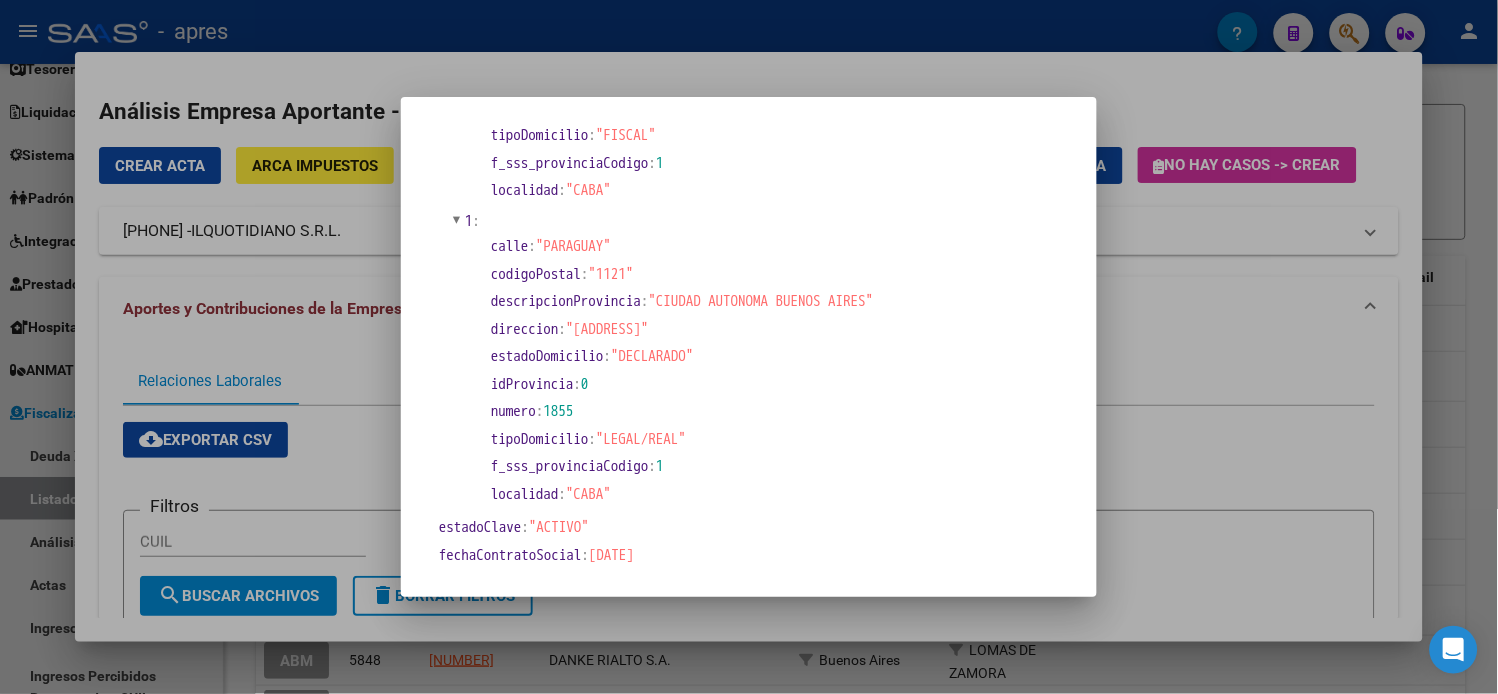 scroll, scrollTop: 444, scrollLeft: 0, axis: vertical 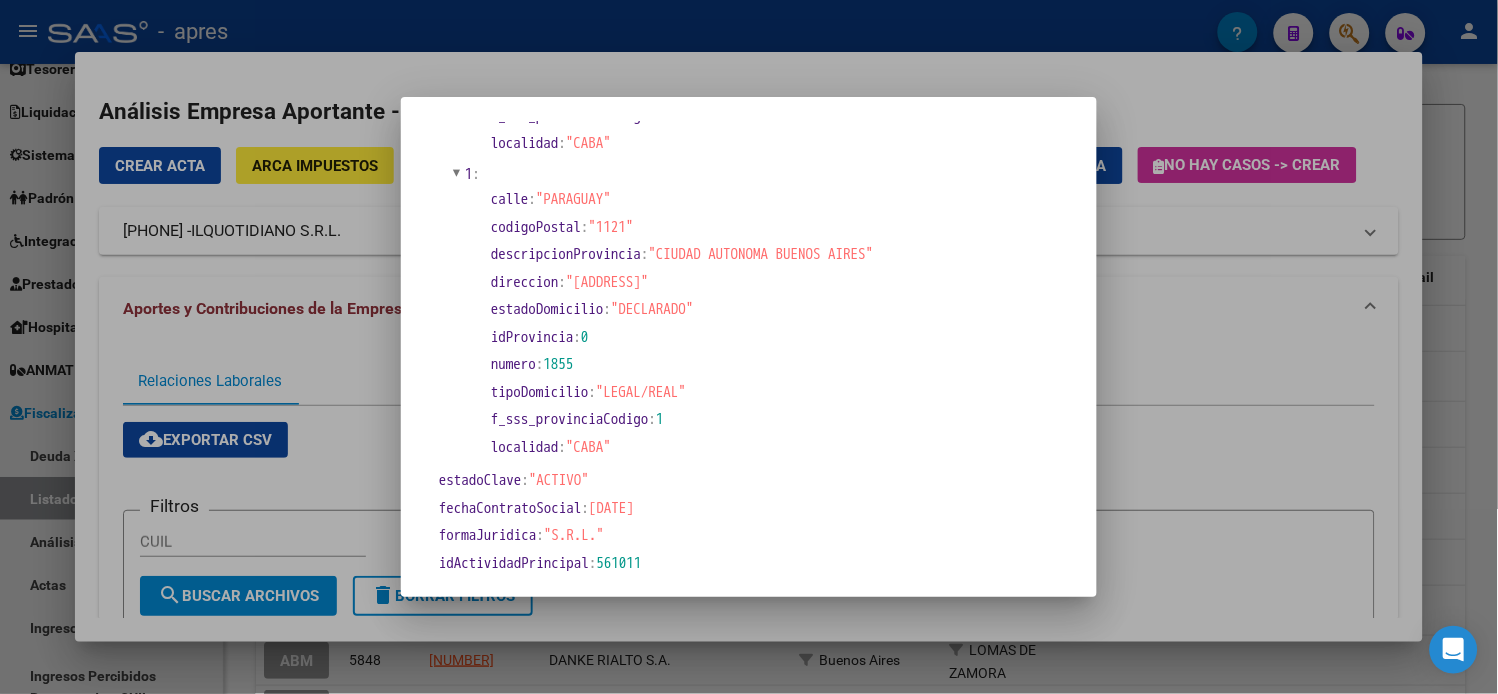 click at bounding box center [749, 347] 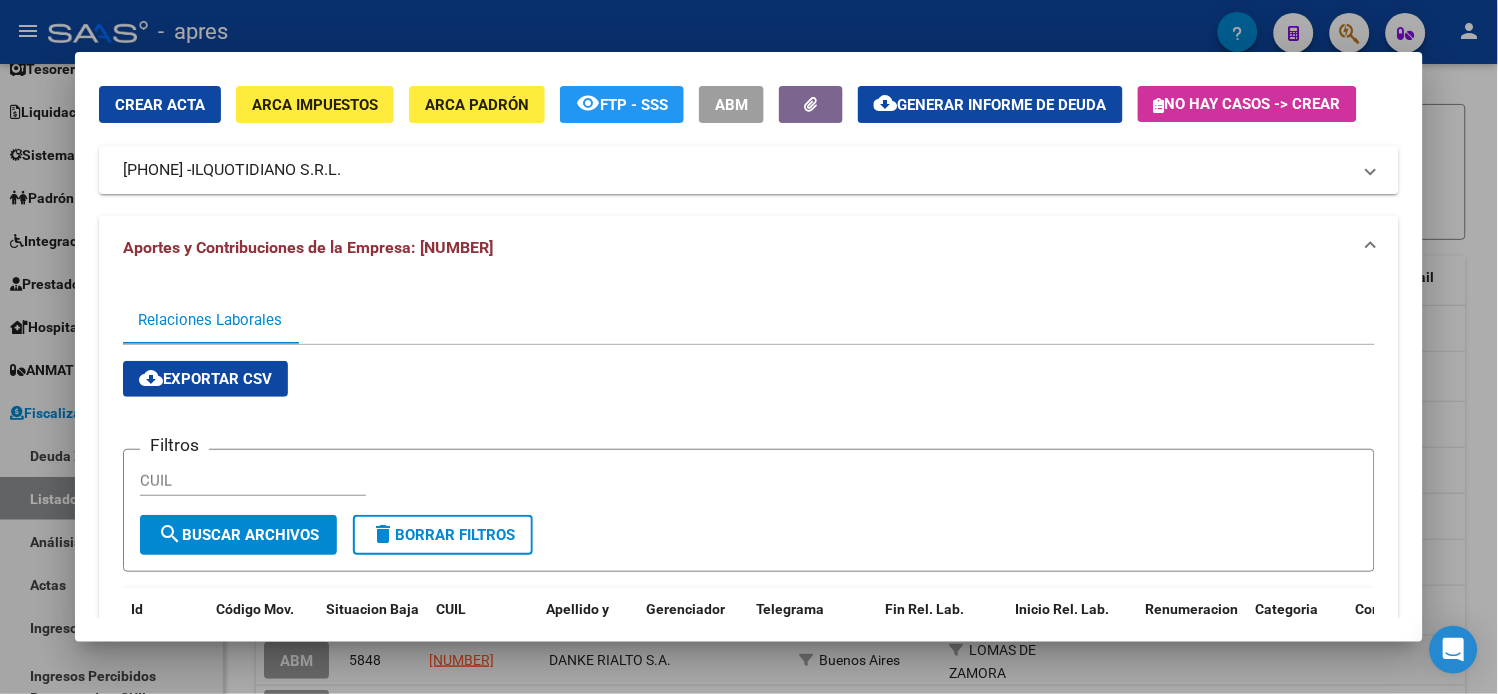 scroll, scrollTop: 37, scrollLeft: 0, axis: vertical 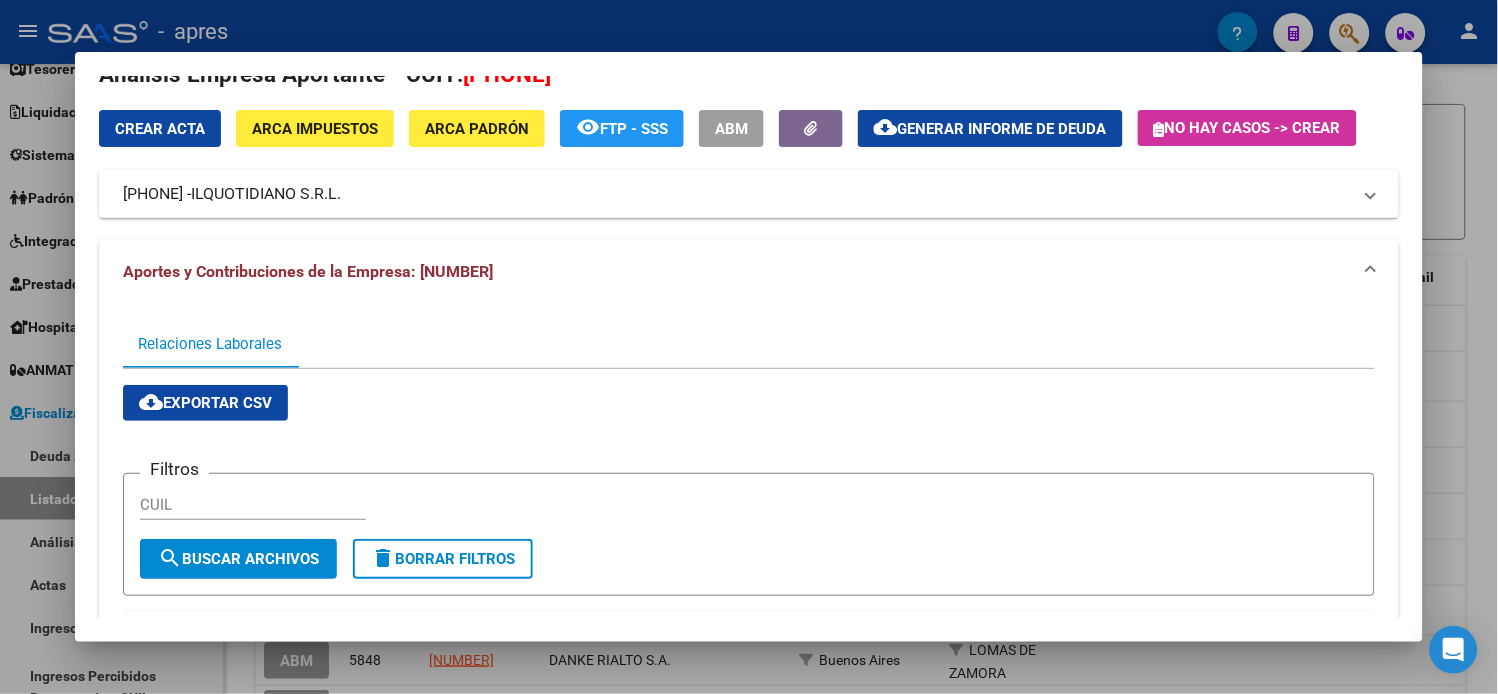 click on "[PHONE] -   ILQUOTIDIANO S.R.L." at bounding box center [749, 194] 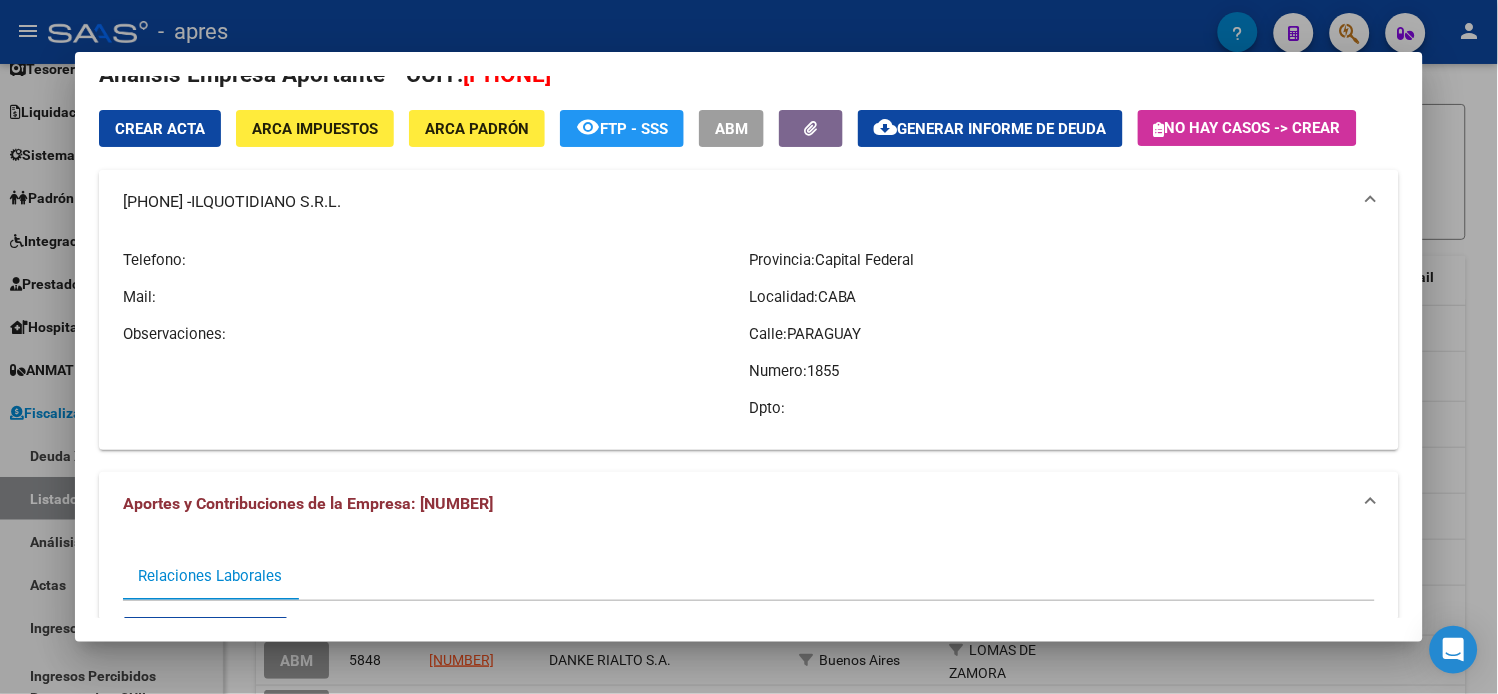 click on "[PHONE] -   ILQUOTIDIANO S.R.L." at bounding box center (749, 202) 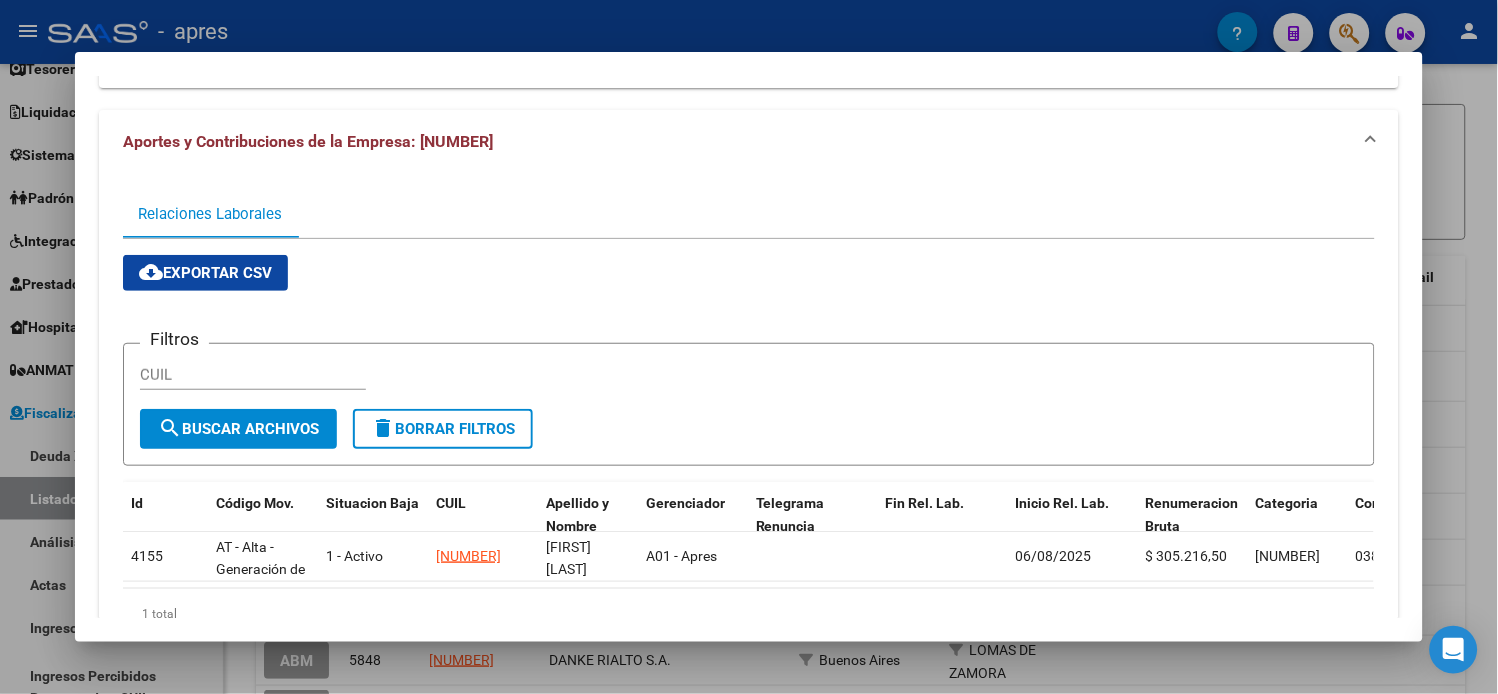 scroll, scrollTop: 260, scrollLeft: 0, axis: vertical 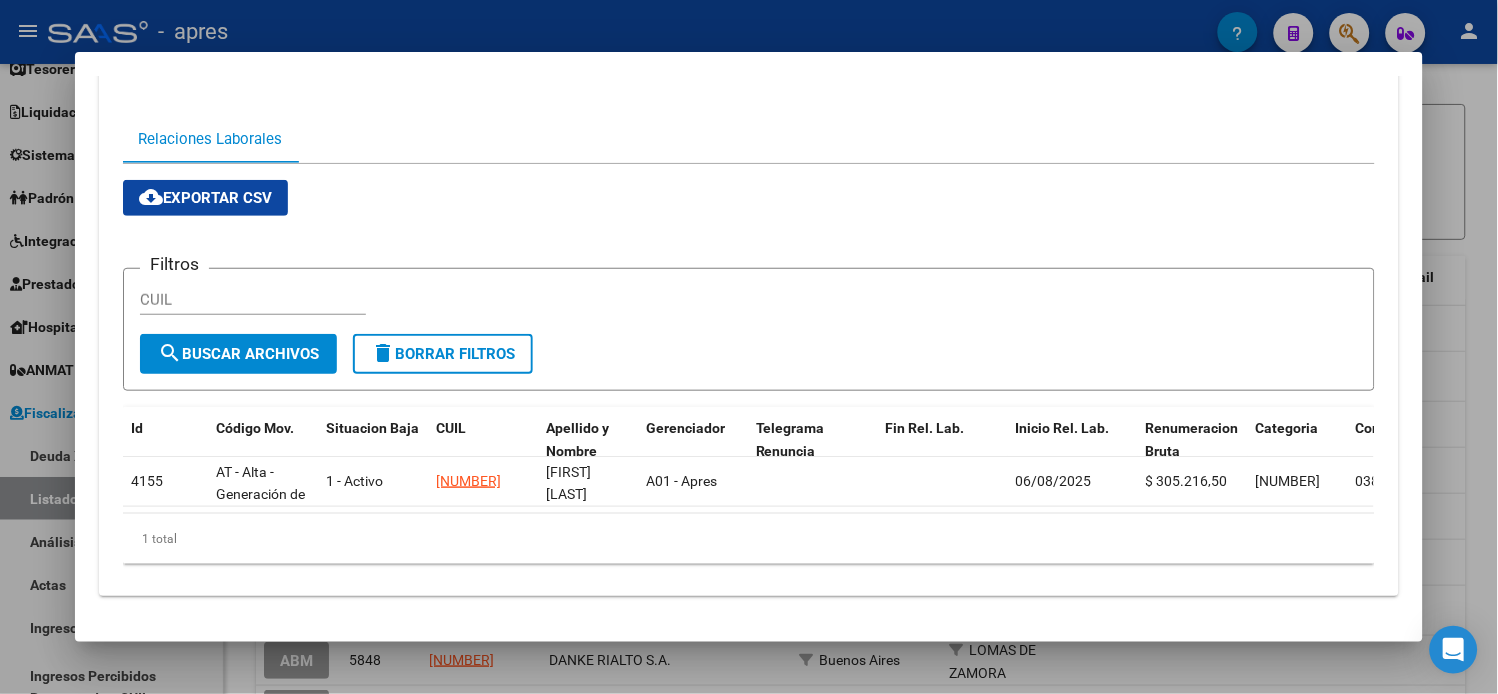 click at bounding box center [749, 347] 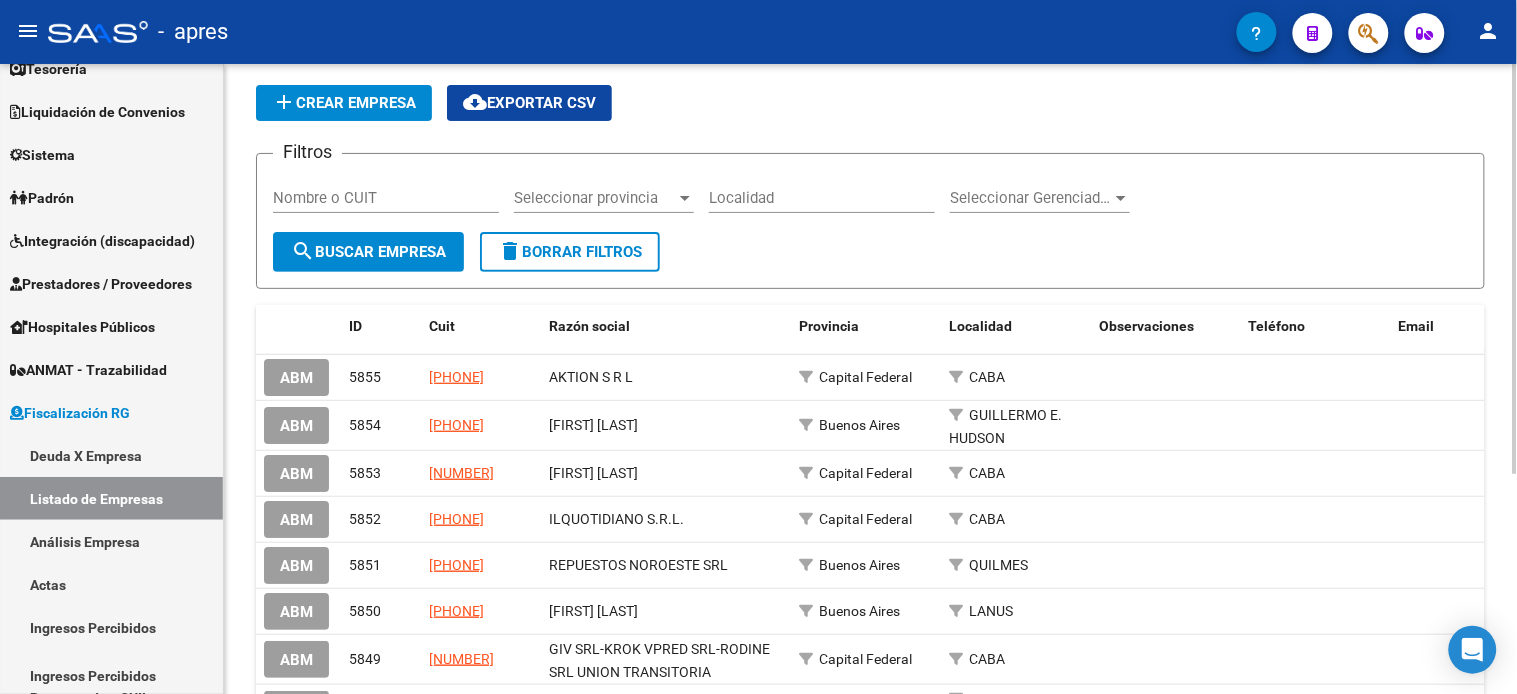 scroll, scrollTop: 0, scrollLeft: 0, axis: both 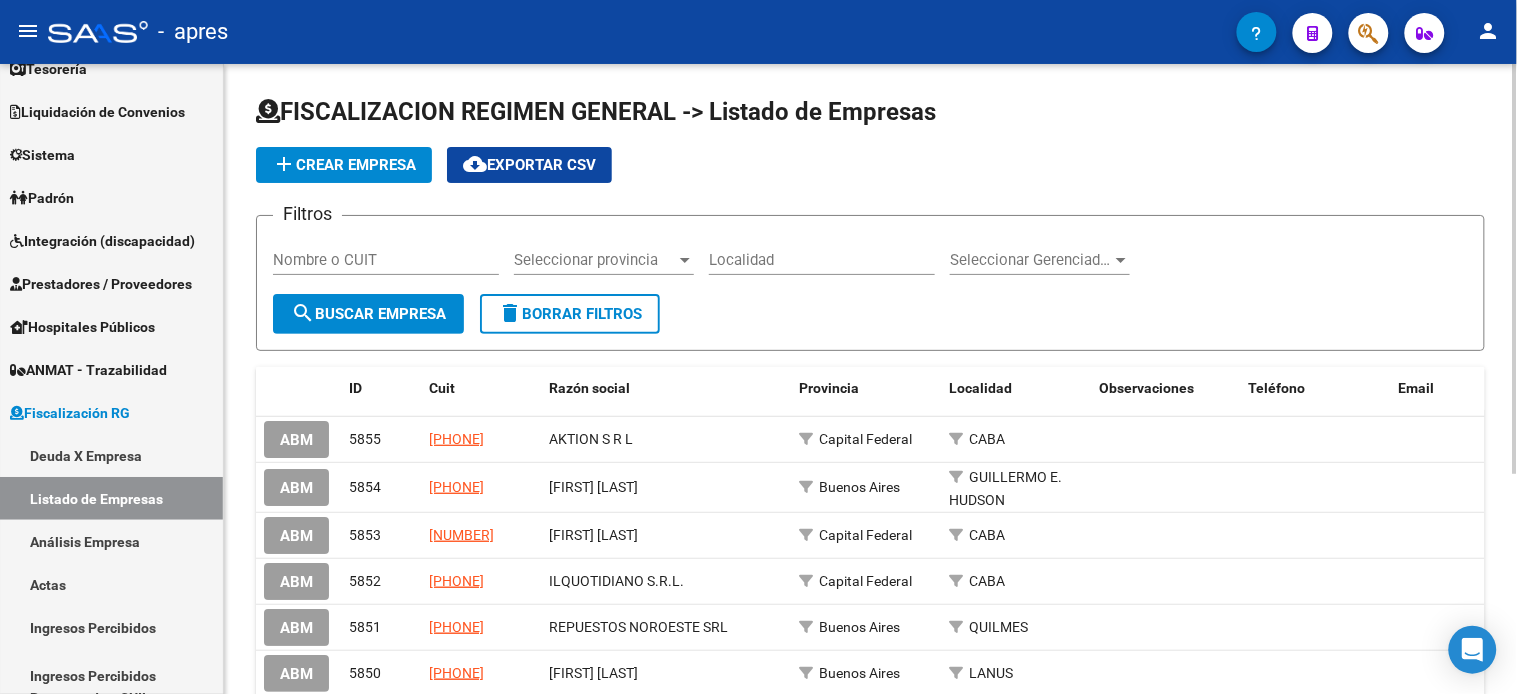 click on "Seleccionar Gerenciador" at bounding box center [1031, 260] 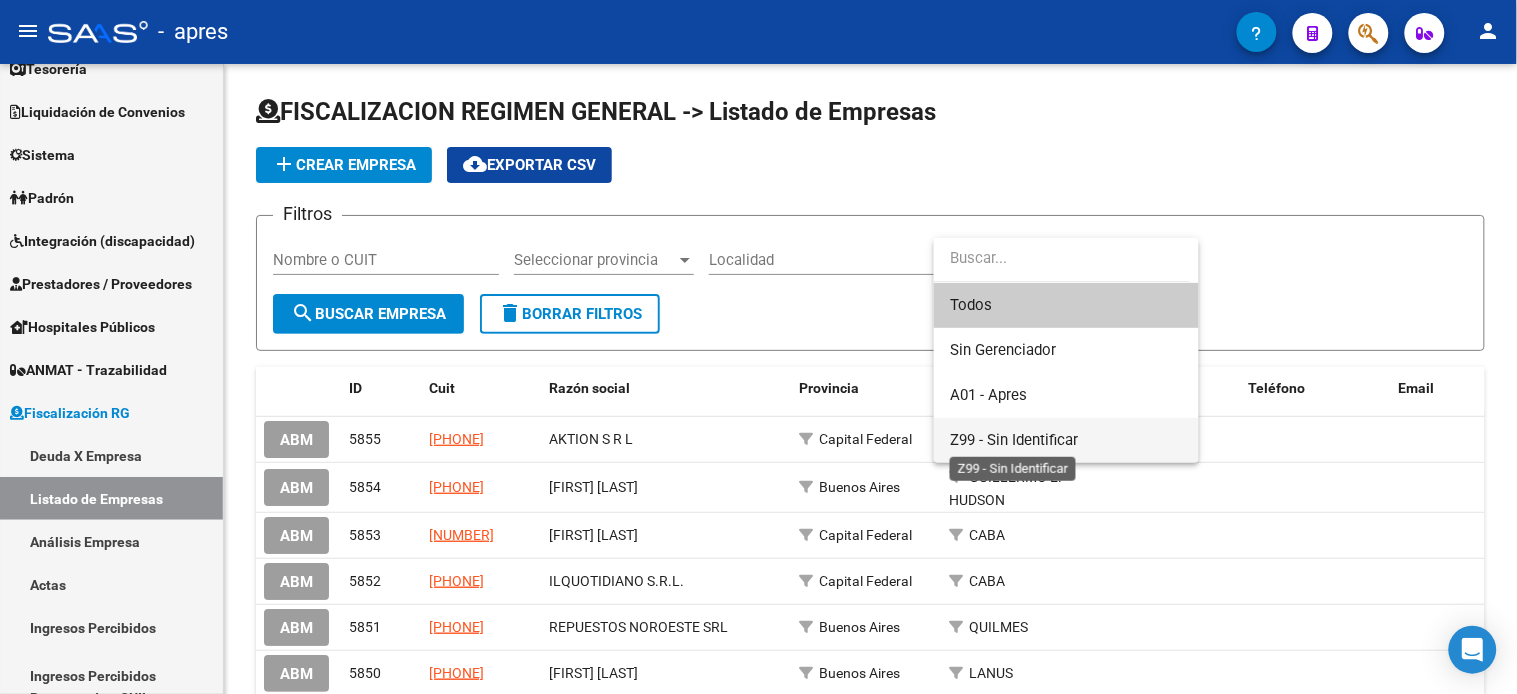 click on "Z99 - Sin Identificar" at bounding box center (1014, 440) 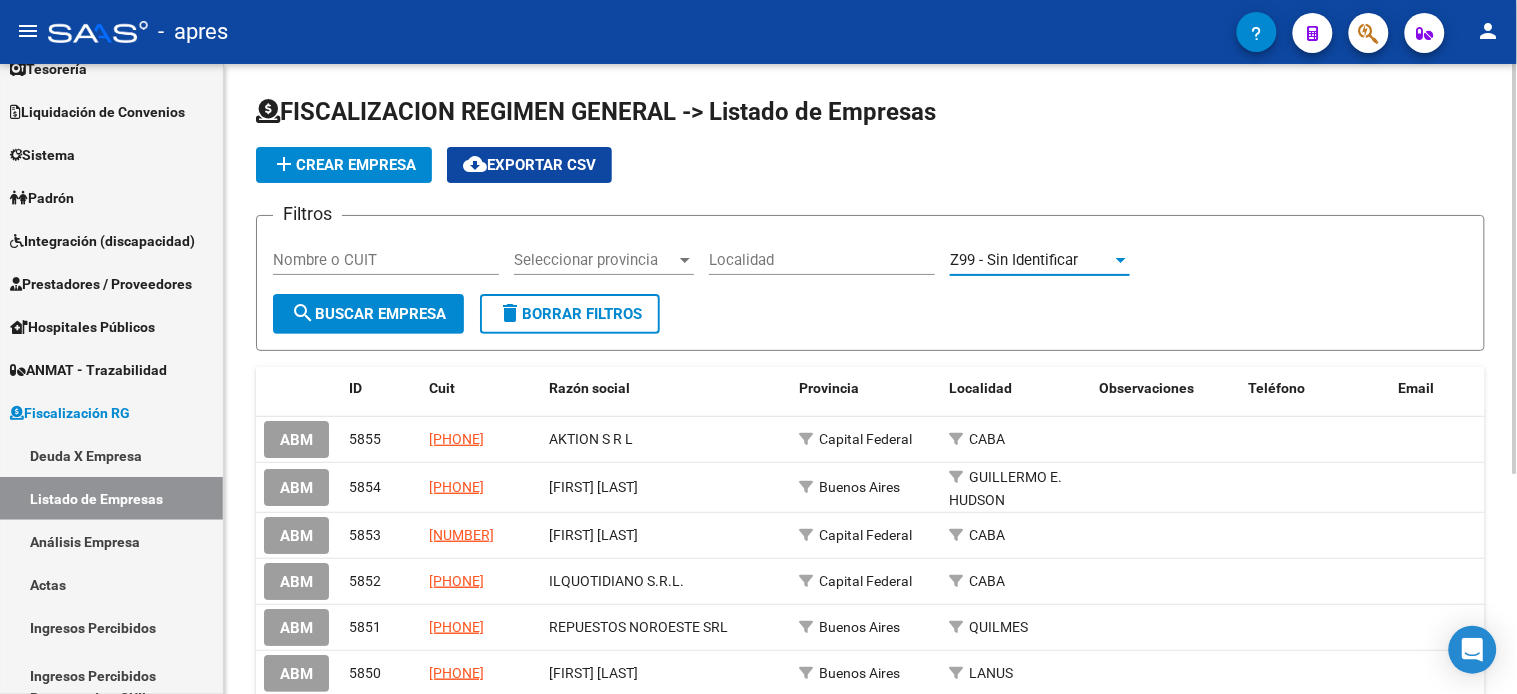 click on "search  Buscar Empresa" 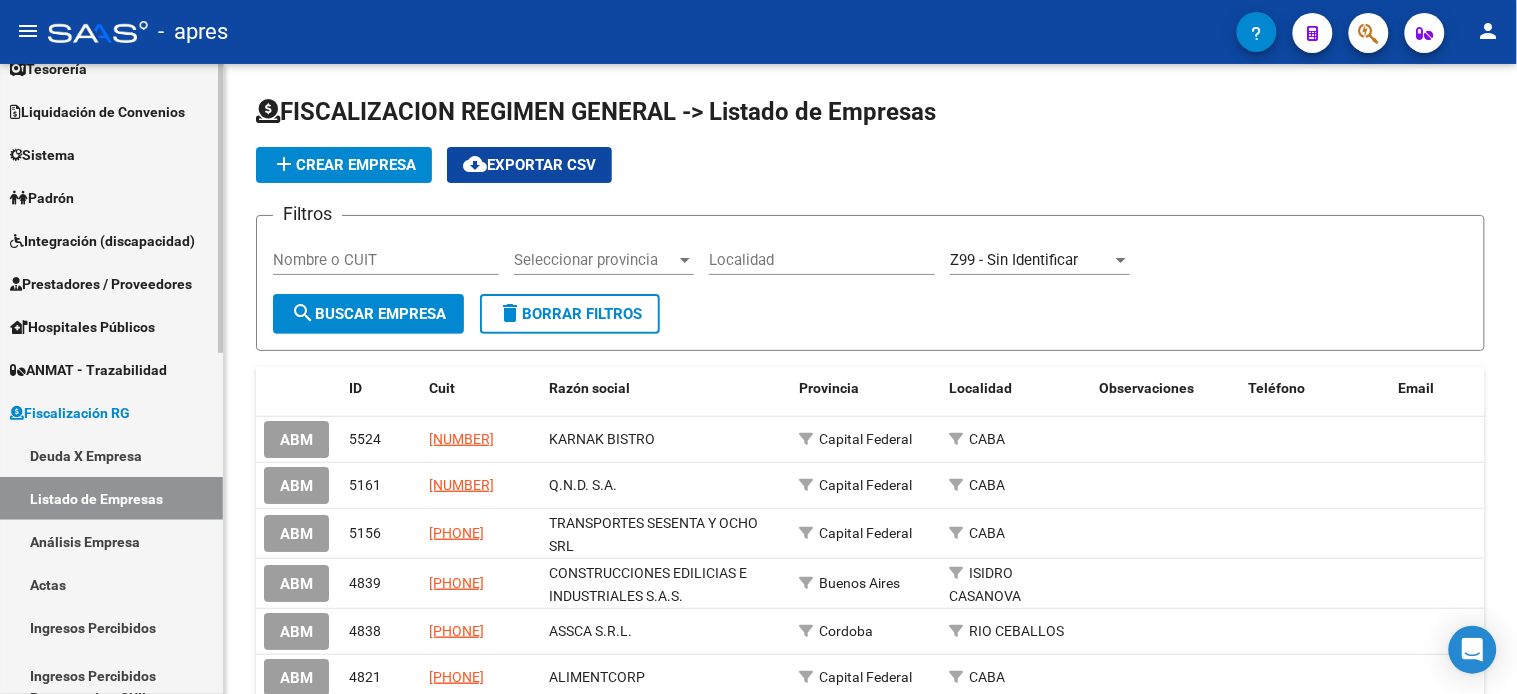 click on "Deuda X Empresa" at bounding box center (111, 455) 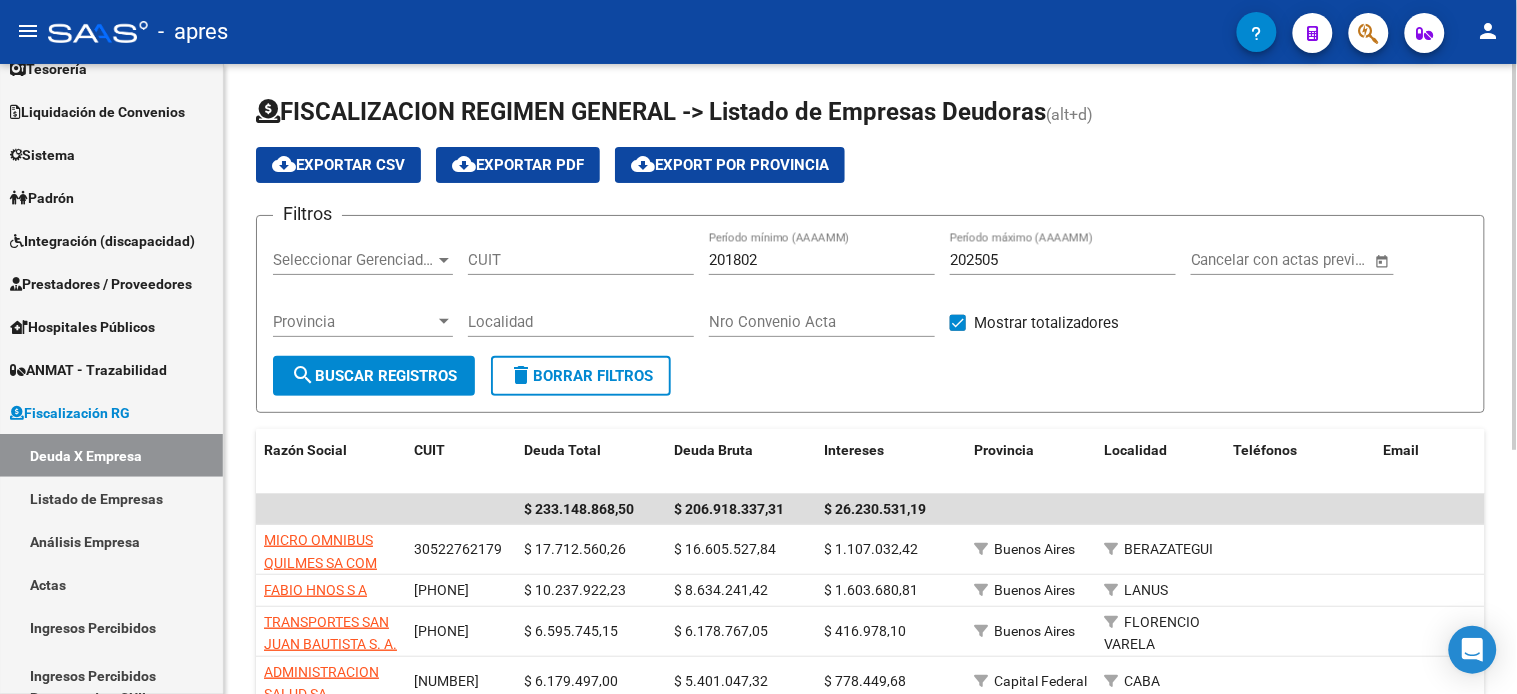 click on "Seleccionar Gerenciador" at bounding box center (354, 260) 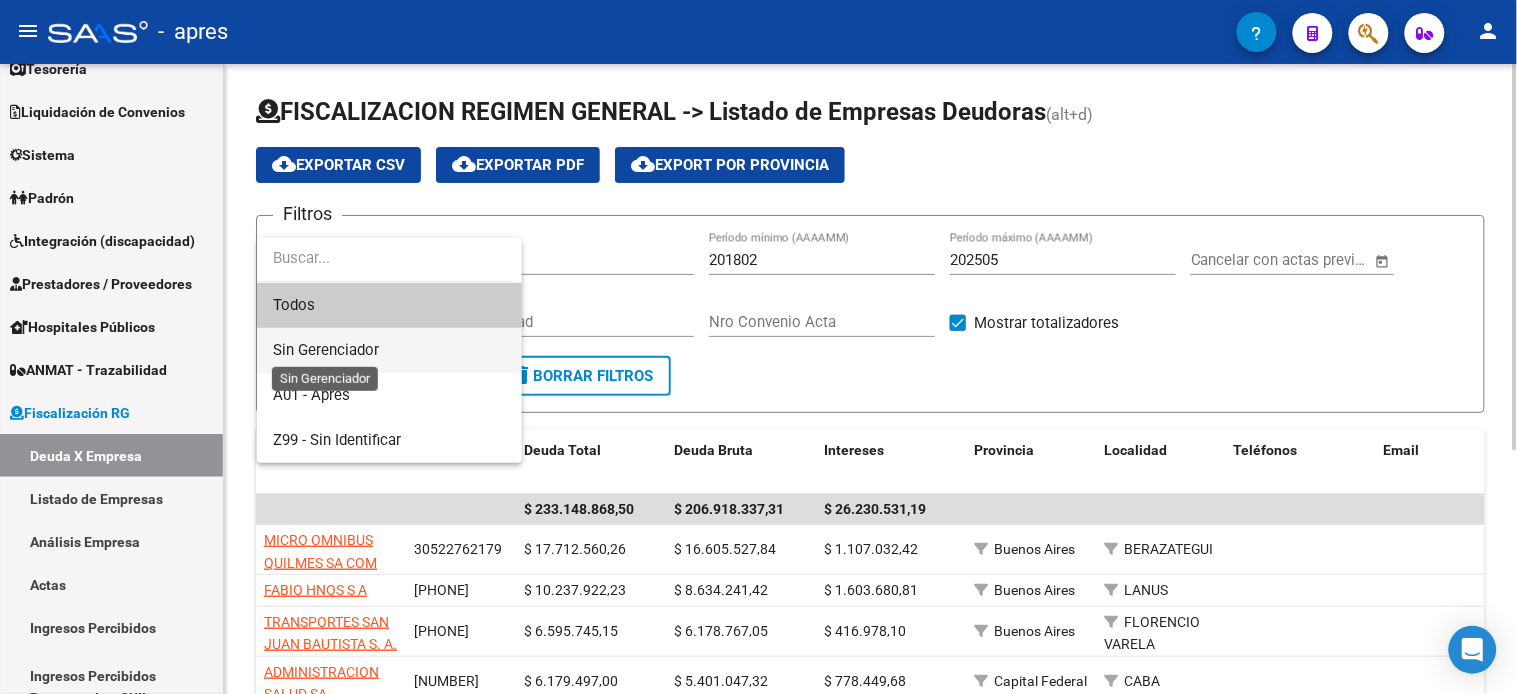 drag, startPoint x: 356, startPoint y: 351, endPoint x: 242, endPoint y: 388, distance: 119.85408 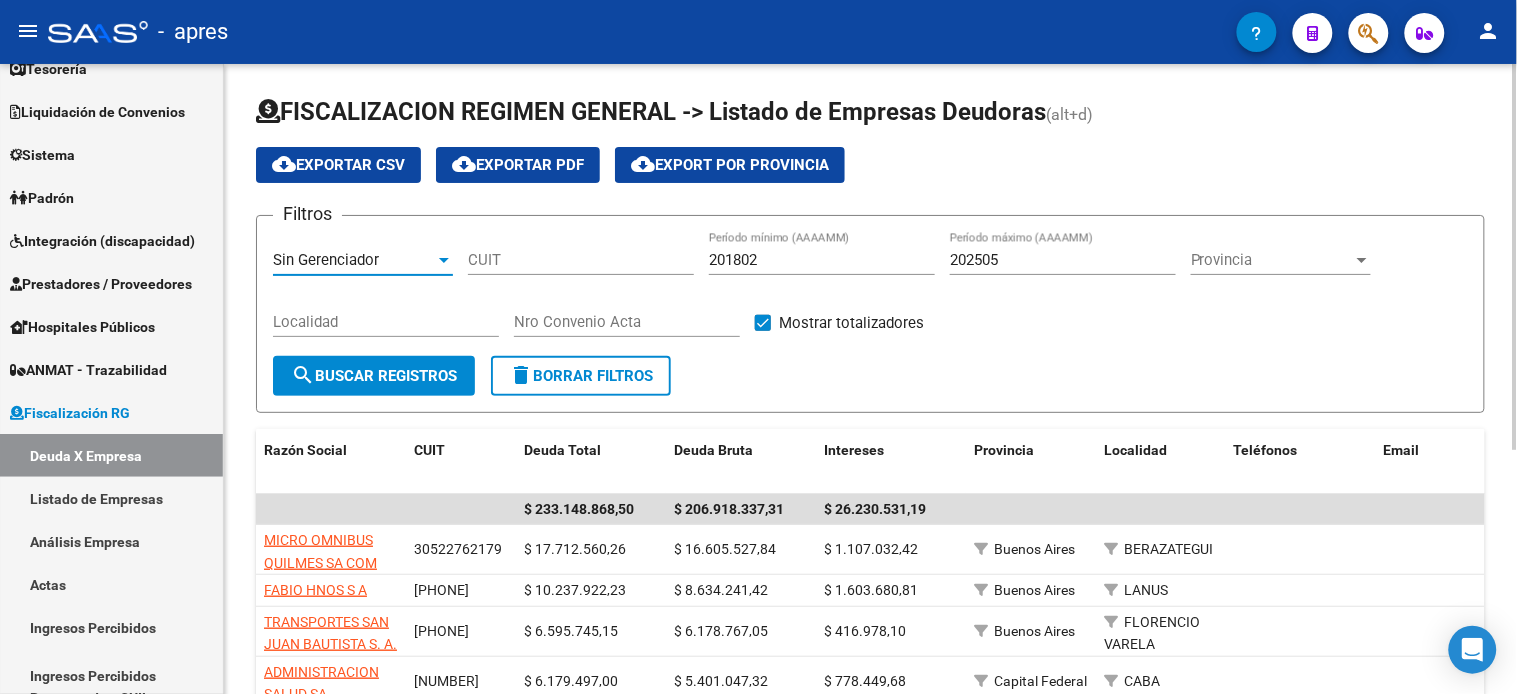 click on "search  Buscar Registros" 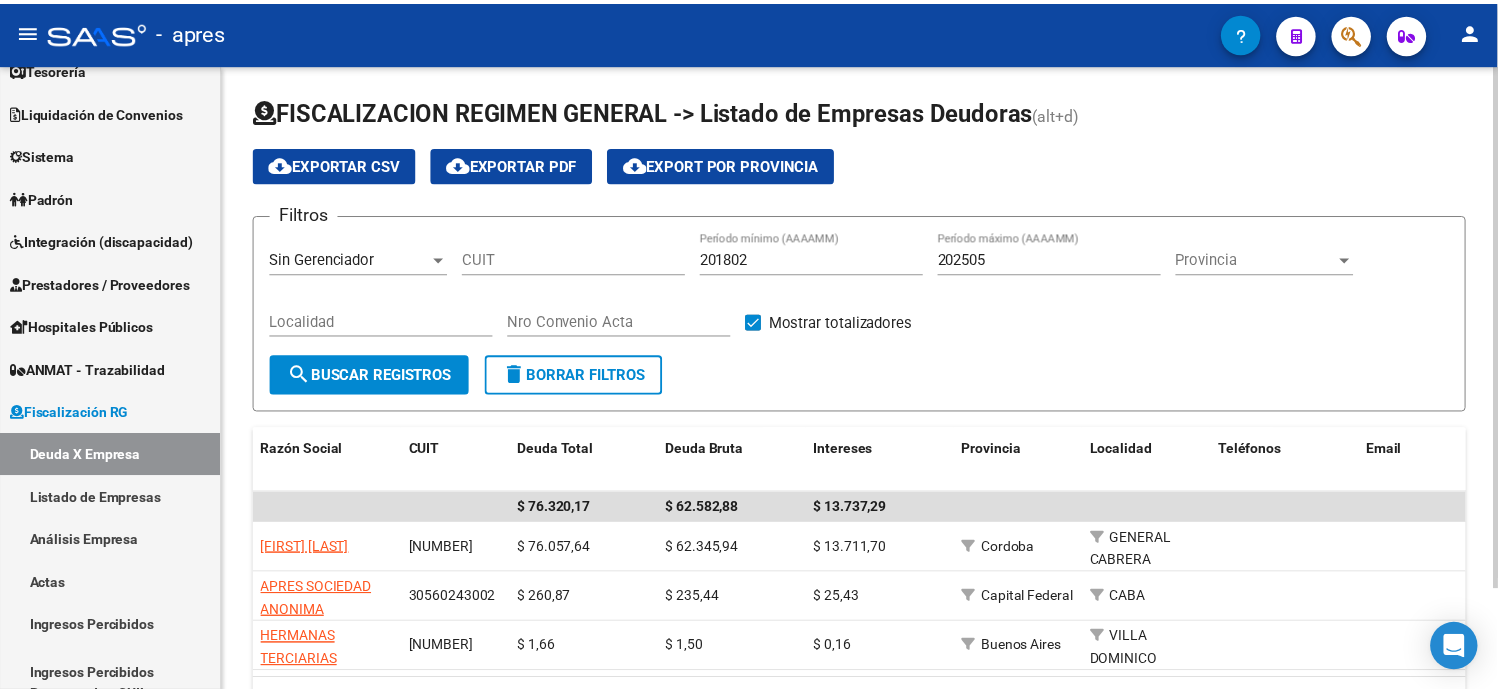 scroll, scrollTop: 121, scrollLeft: 0, axis: vertical 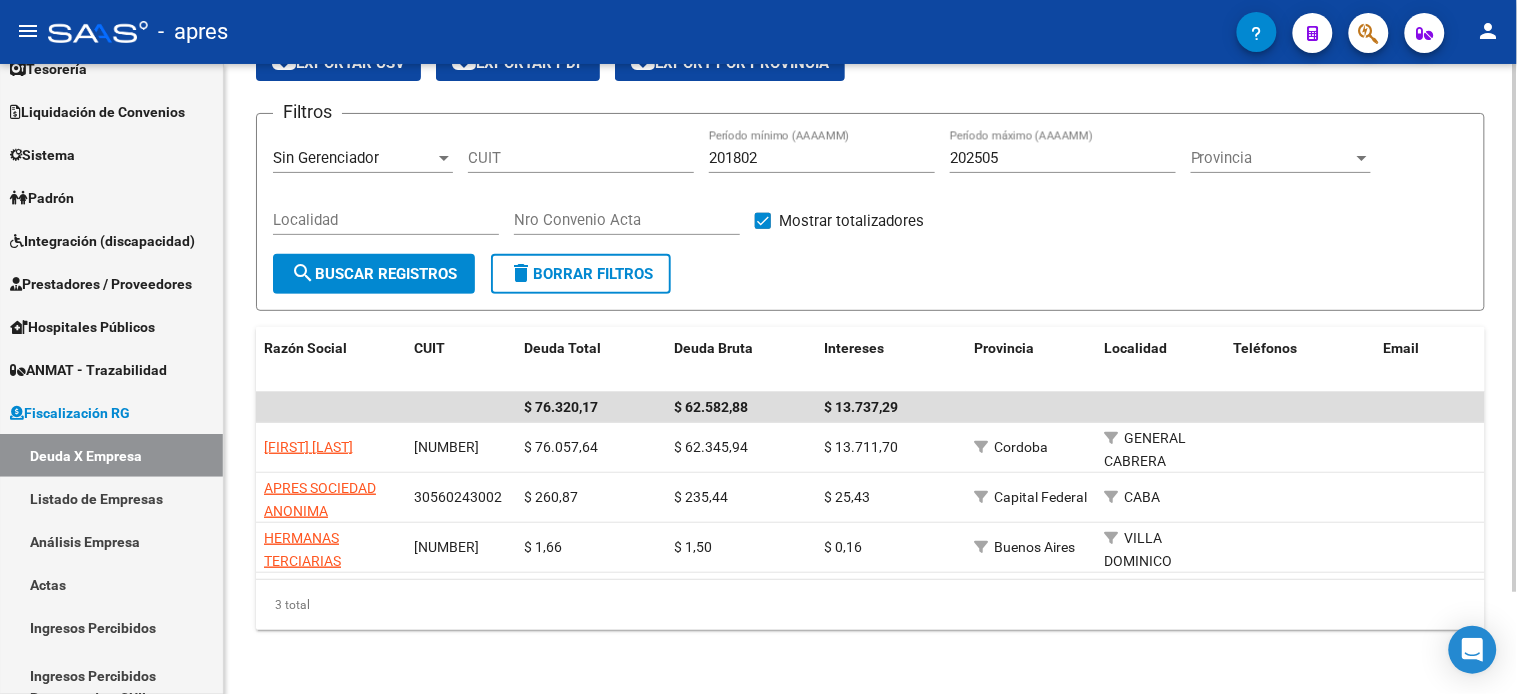 click on "Sin Gerenciador" at bounding box center (326, 158) 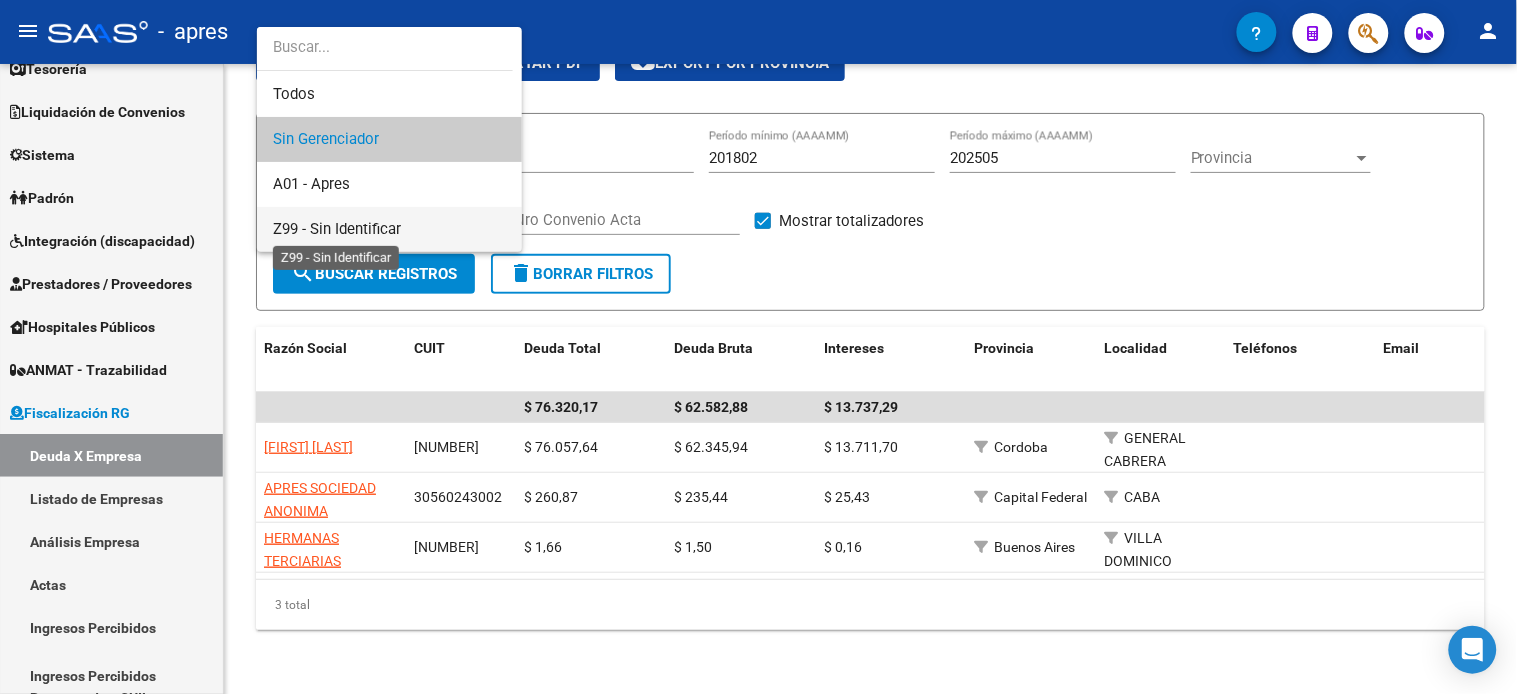 click on "Z99 - Sin Identificar" at bounding box center (337, 229) 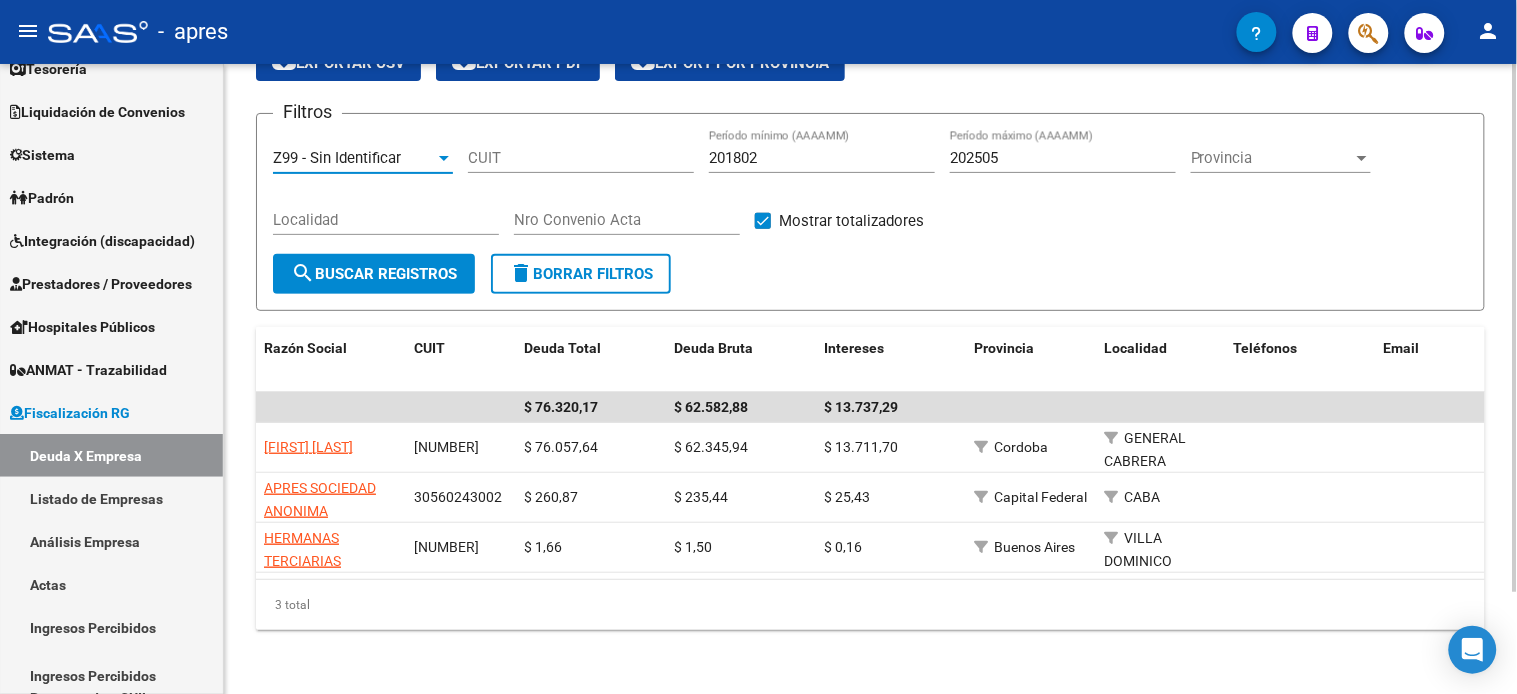 click on "search" 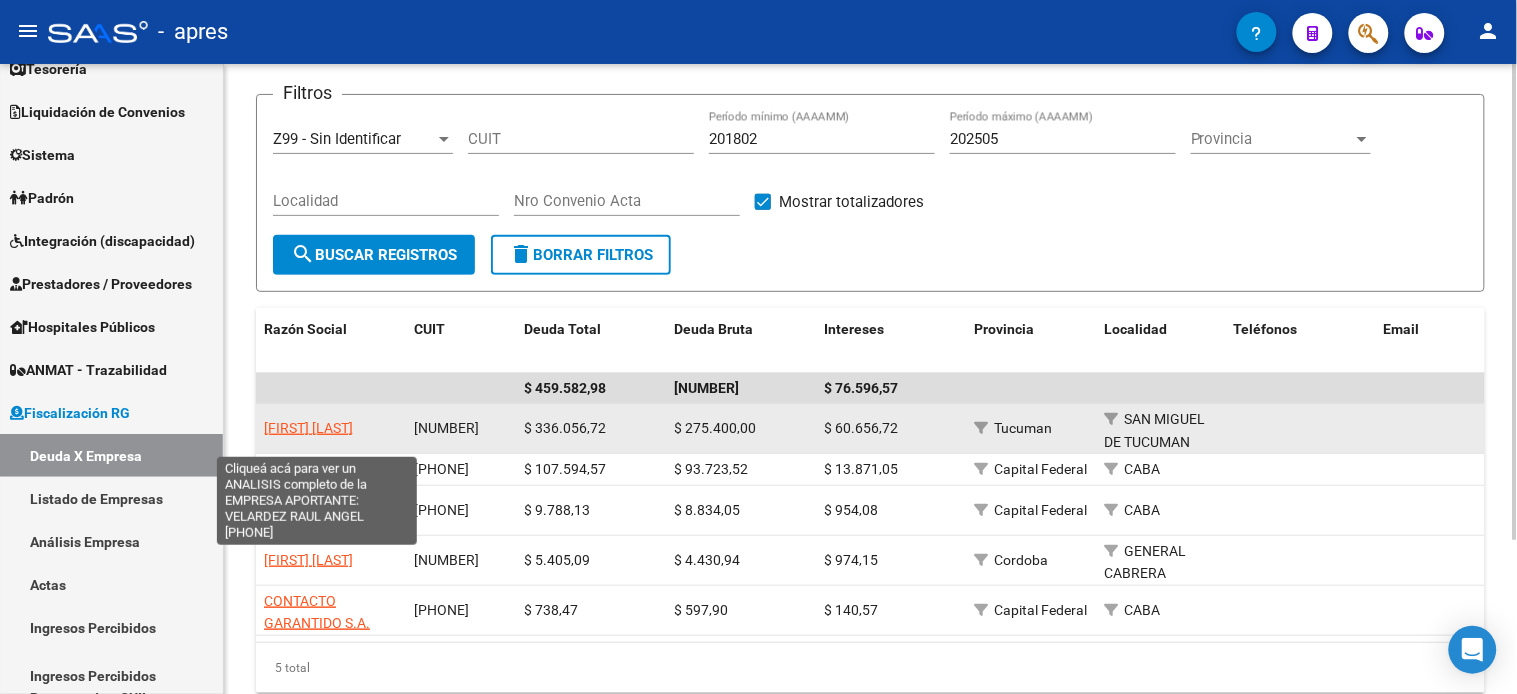 click on "[FIRST] [LAST]" 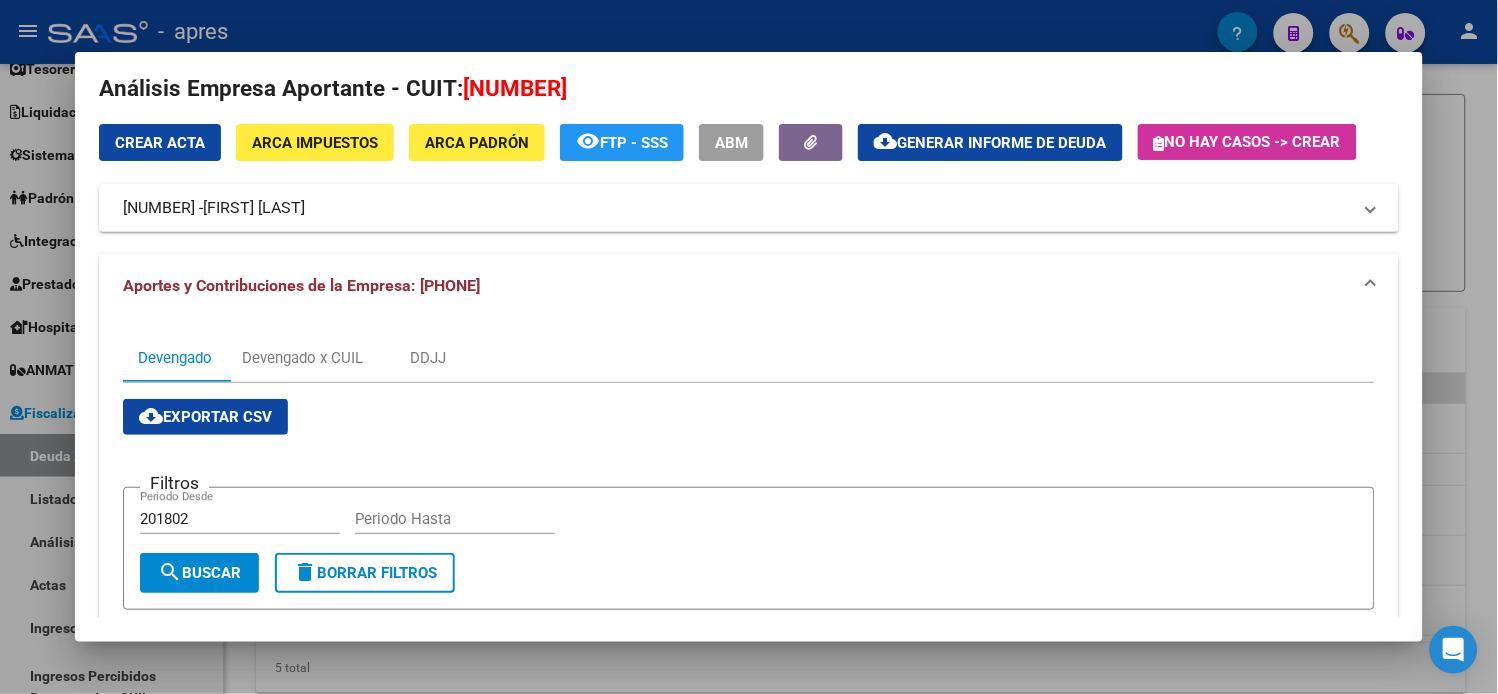 scroll, scrollTop: 0, scrollLeft: 0, axis: both 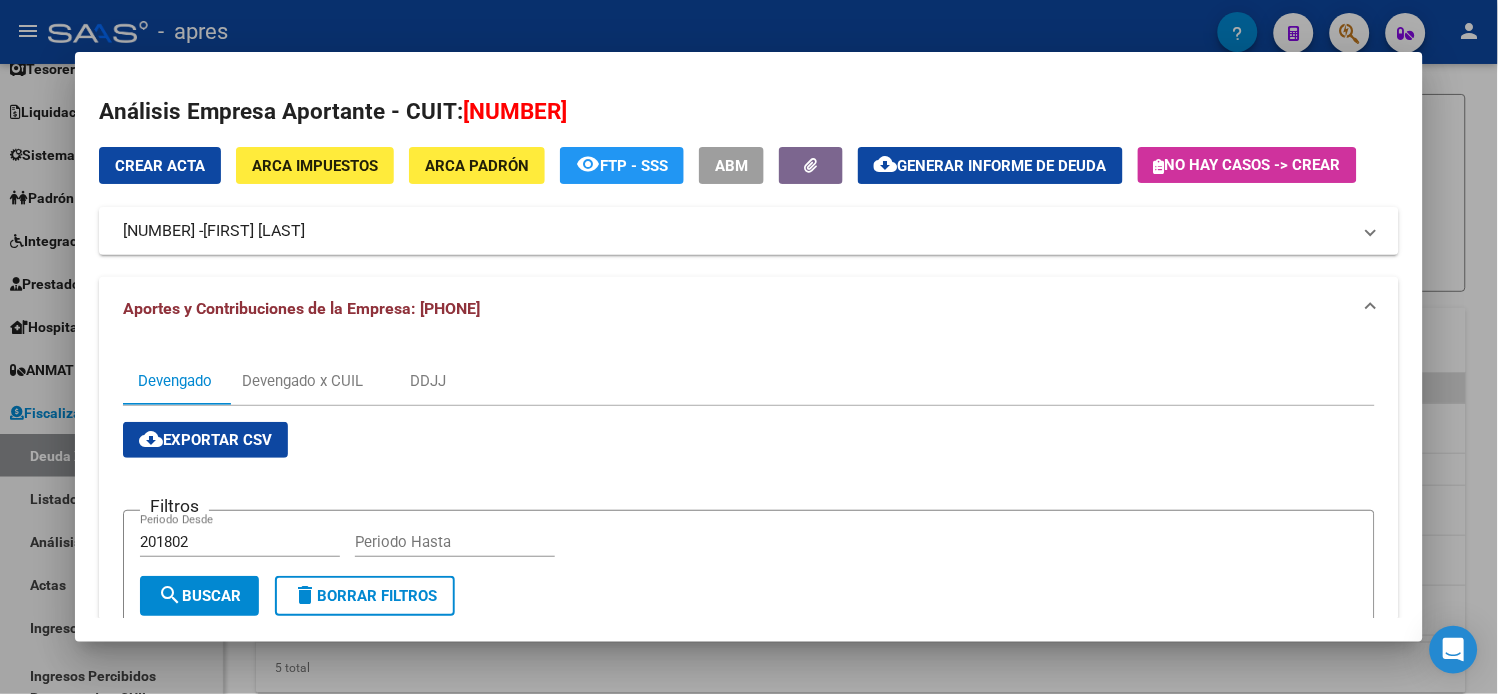 click on "Generar informe de deuda" 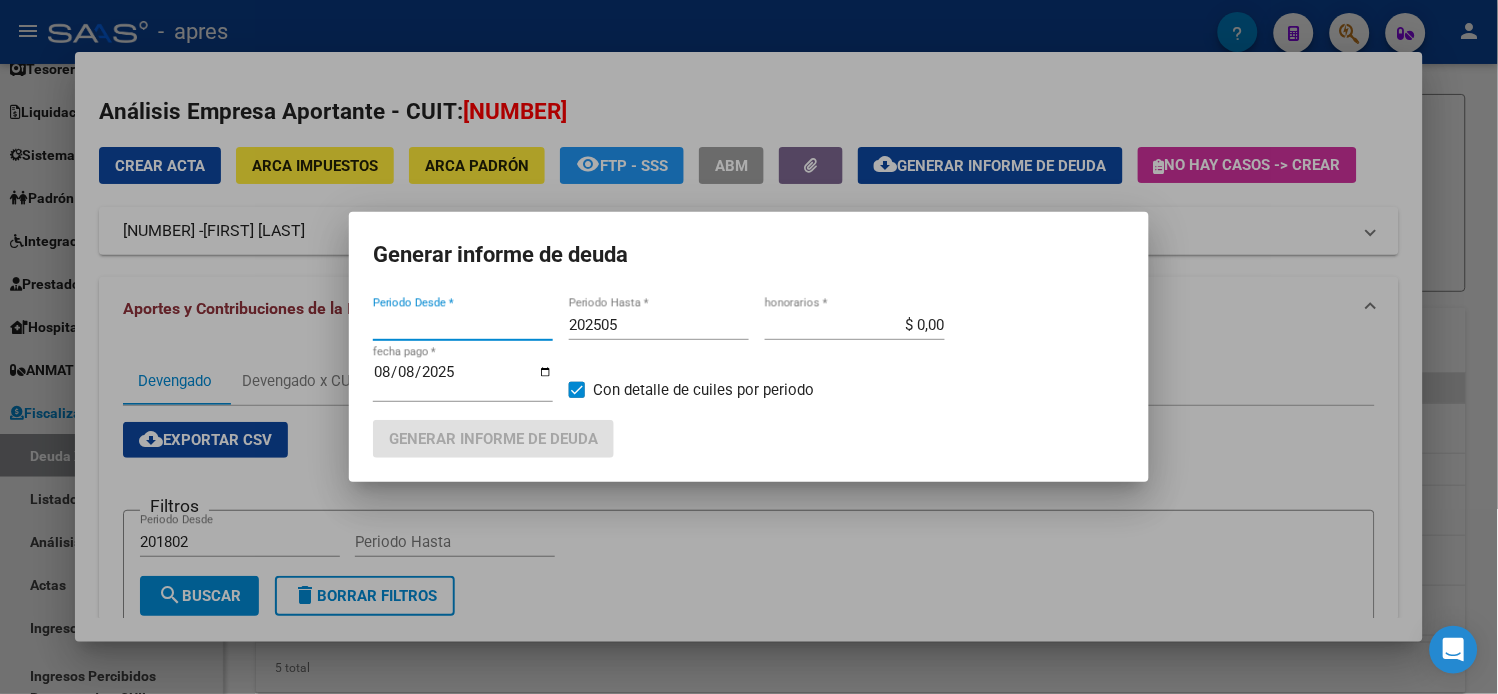 type on "201802" 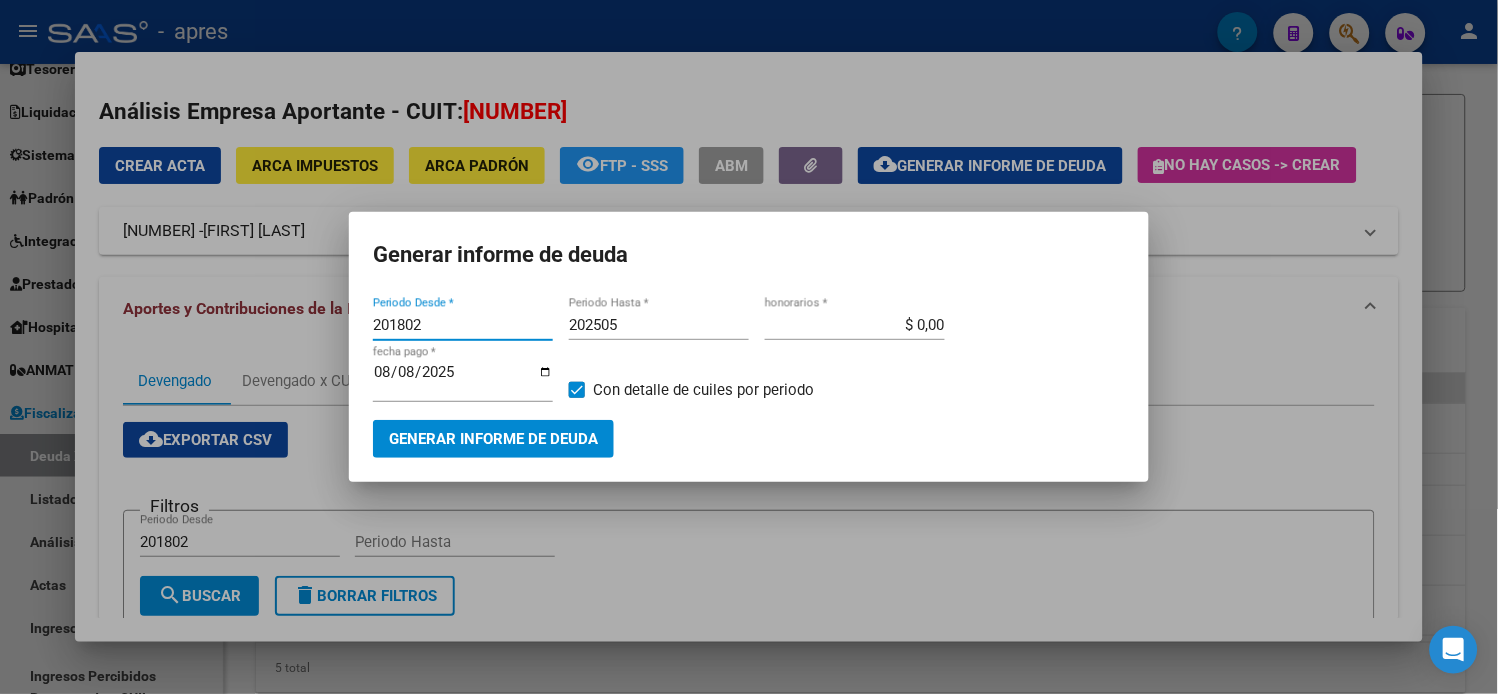 click on "Generar informe de deuda" at bounding box center [493, 438] 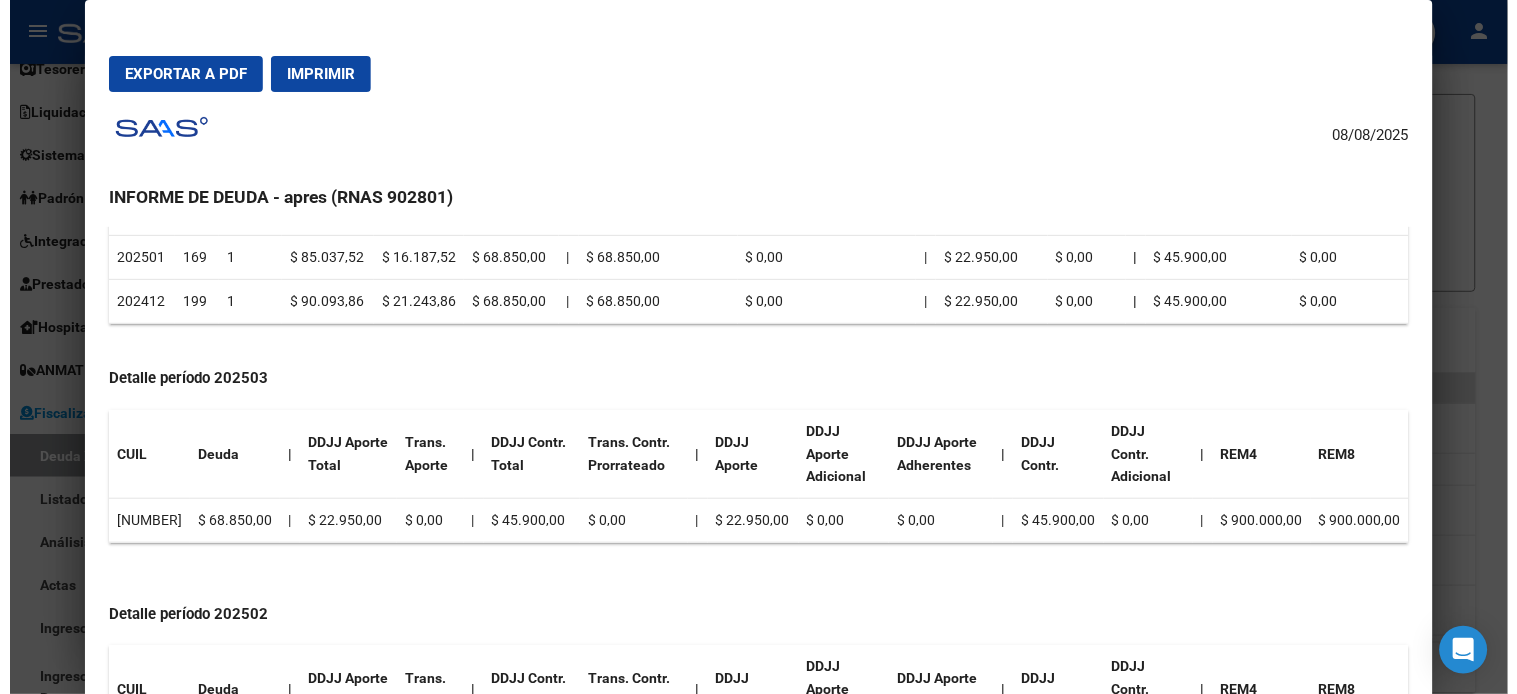 scroll, scrollTop: 444, scrollLeft: 0, axis: vertical 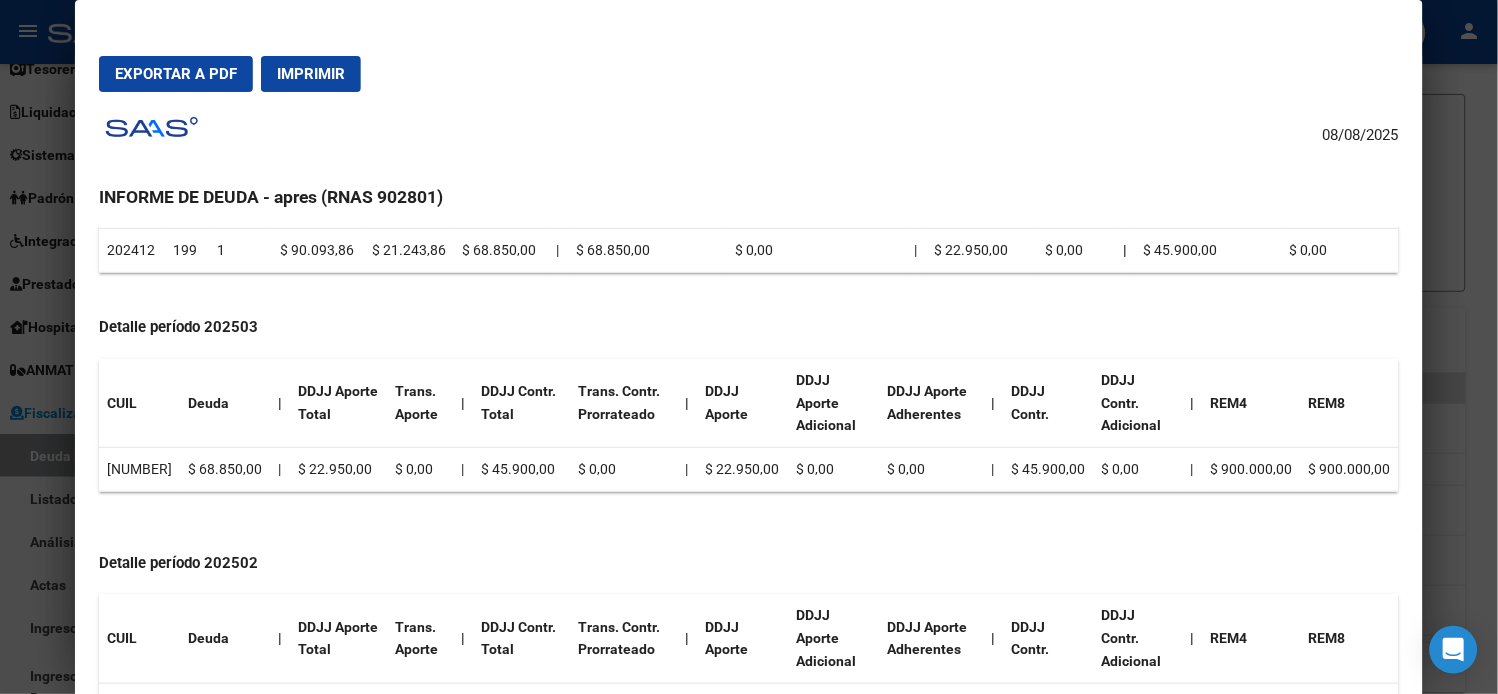 click on "[NUMBER]" at bounding box center [139, 470] 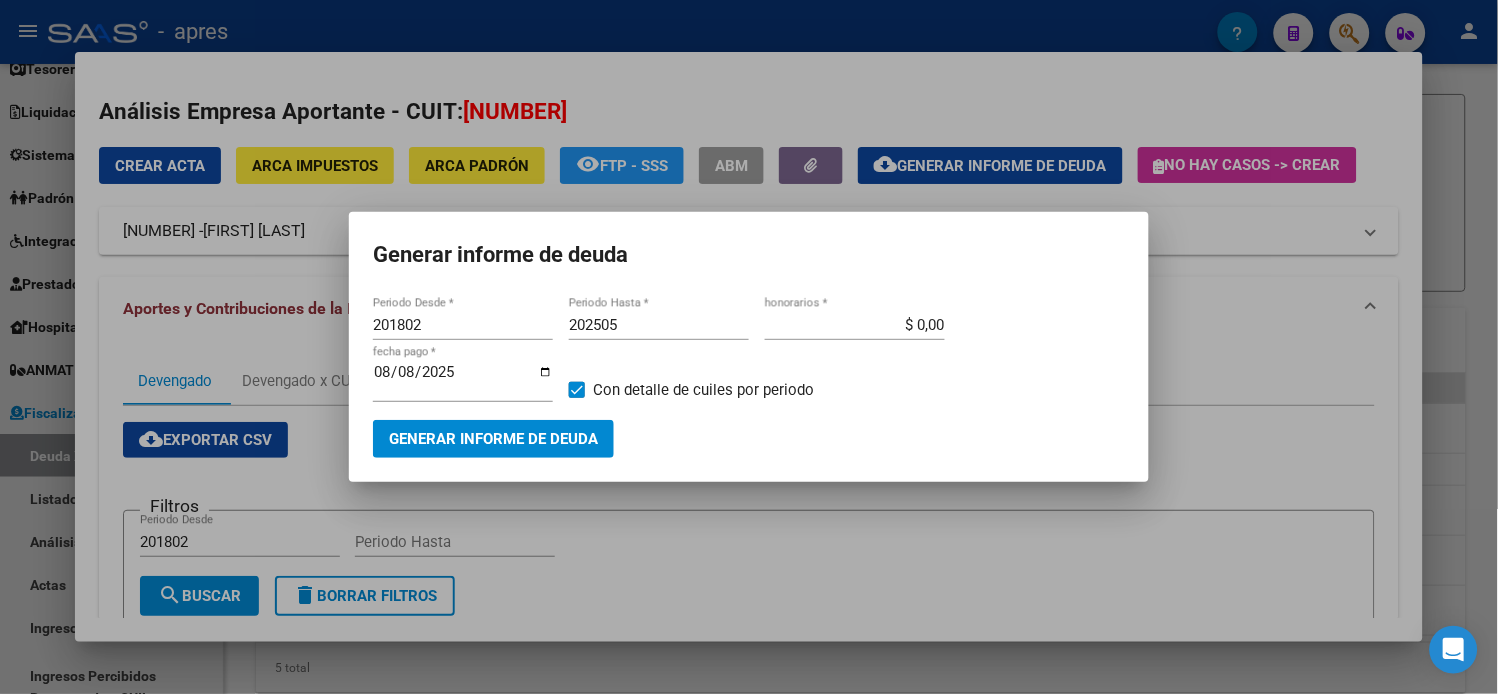 type 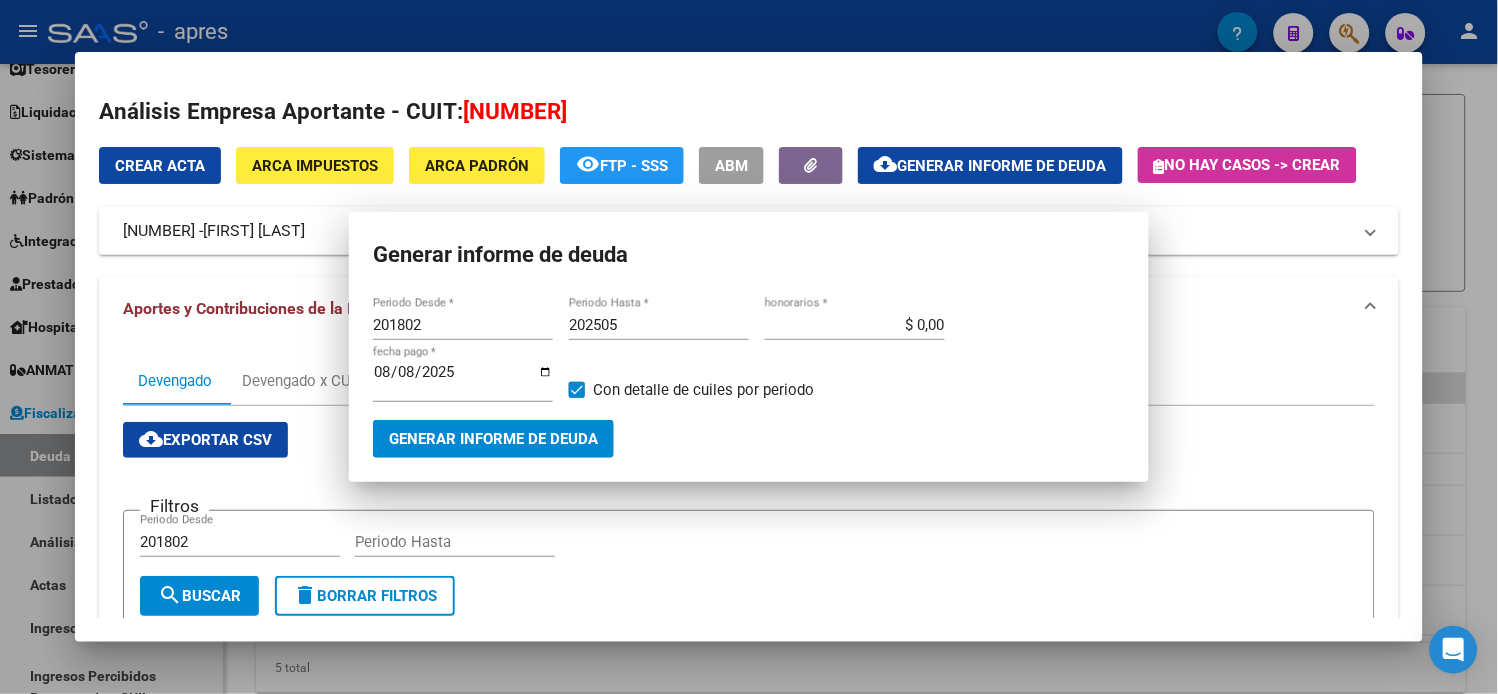 type 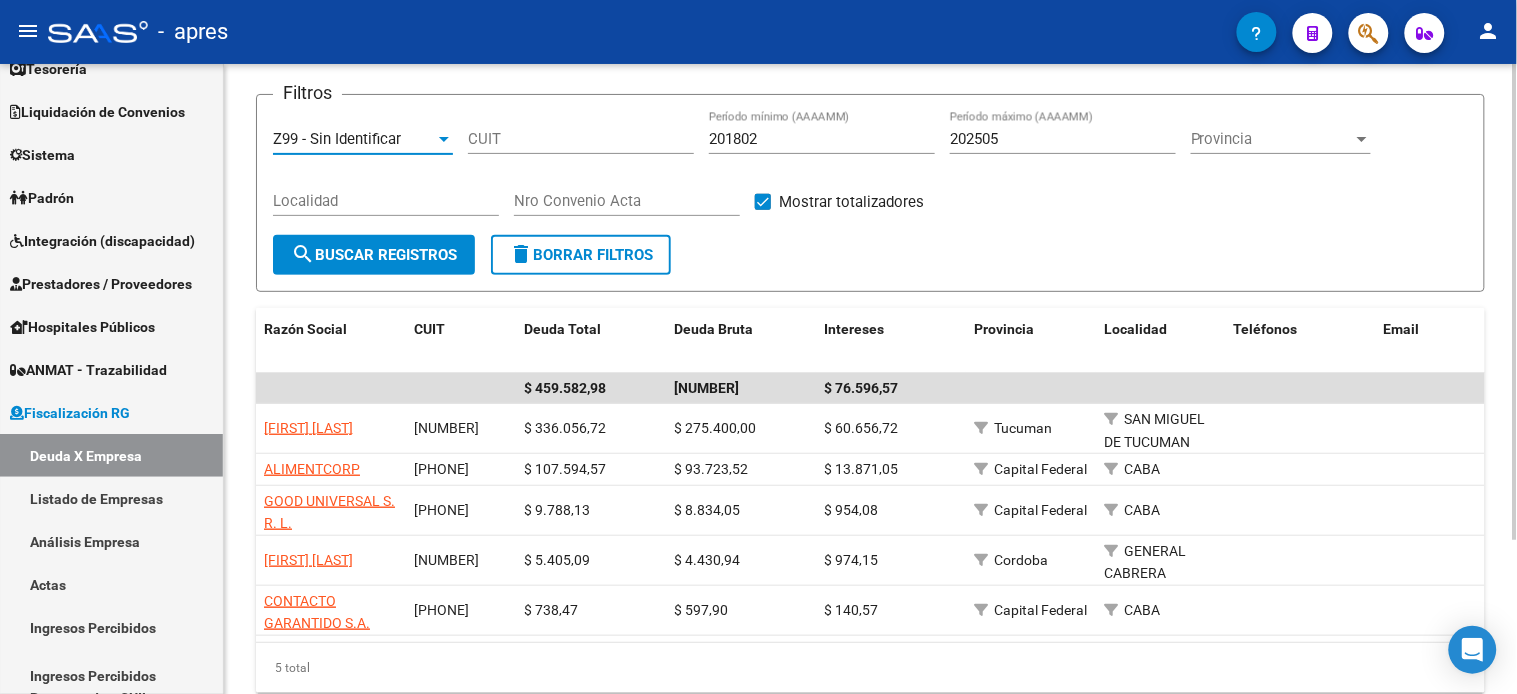click on "Z99 - Sin Identificar" at bounding box center (337, 139) 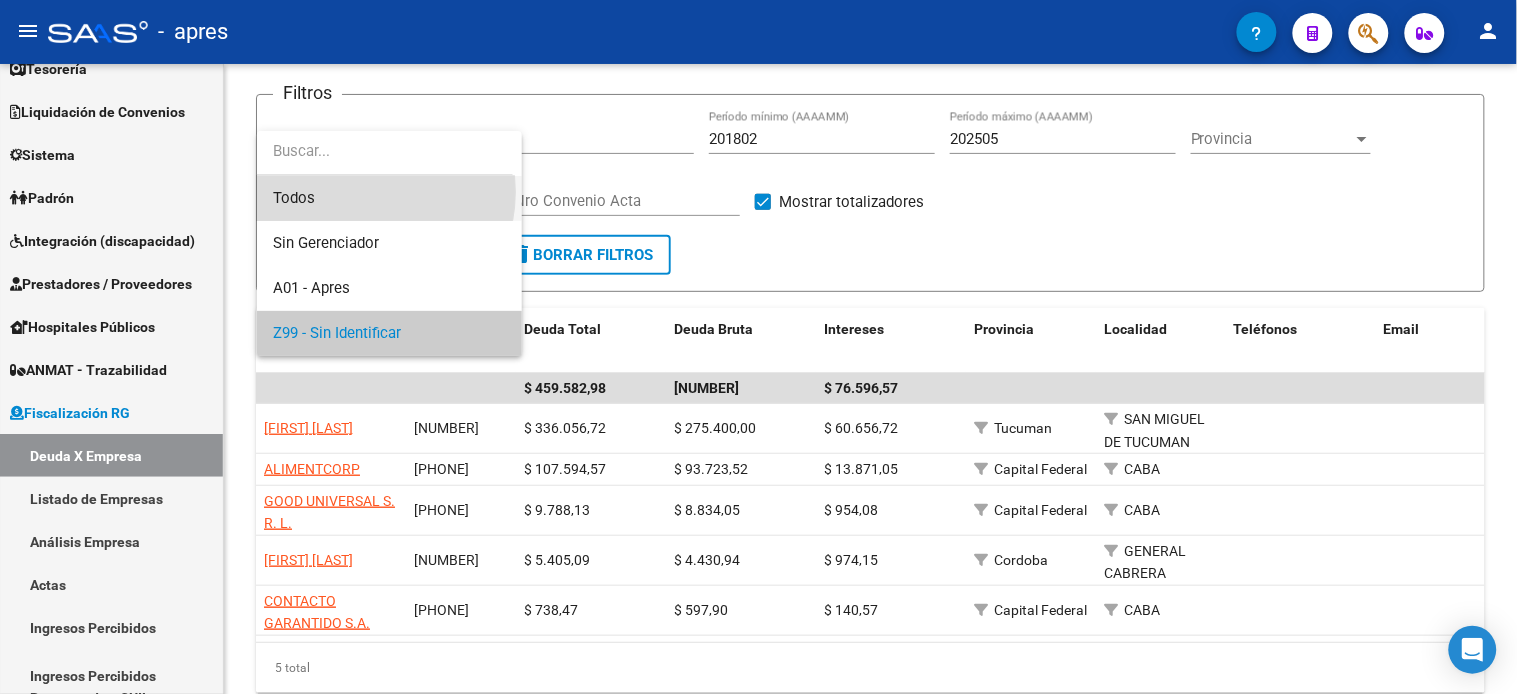 click on "Todos" at bounding box center [389, 198] 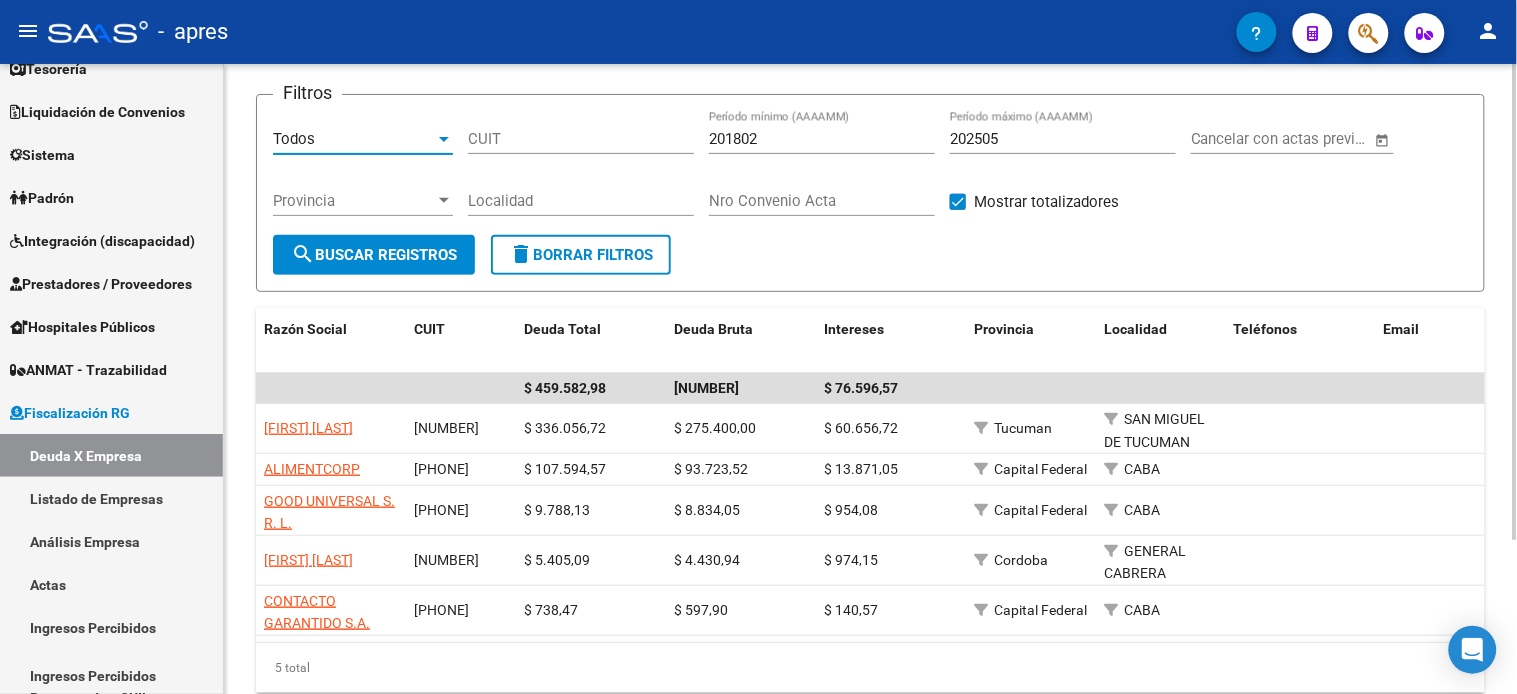 click on "search  Buscar Registros" 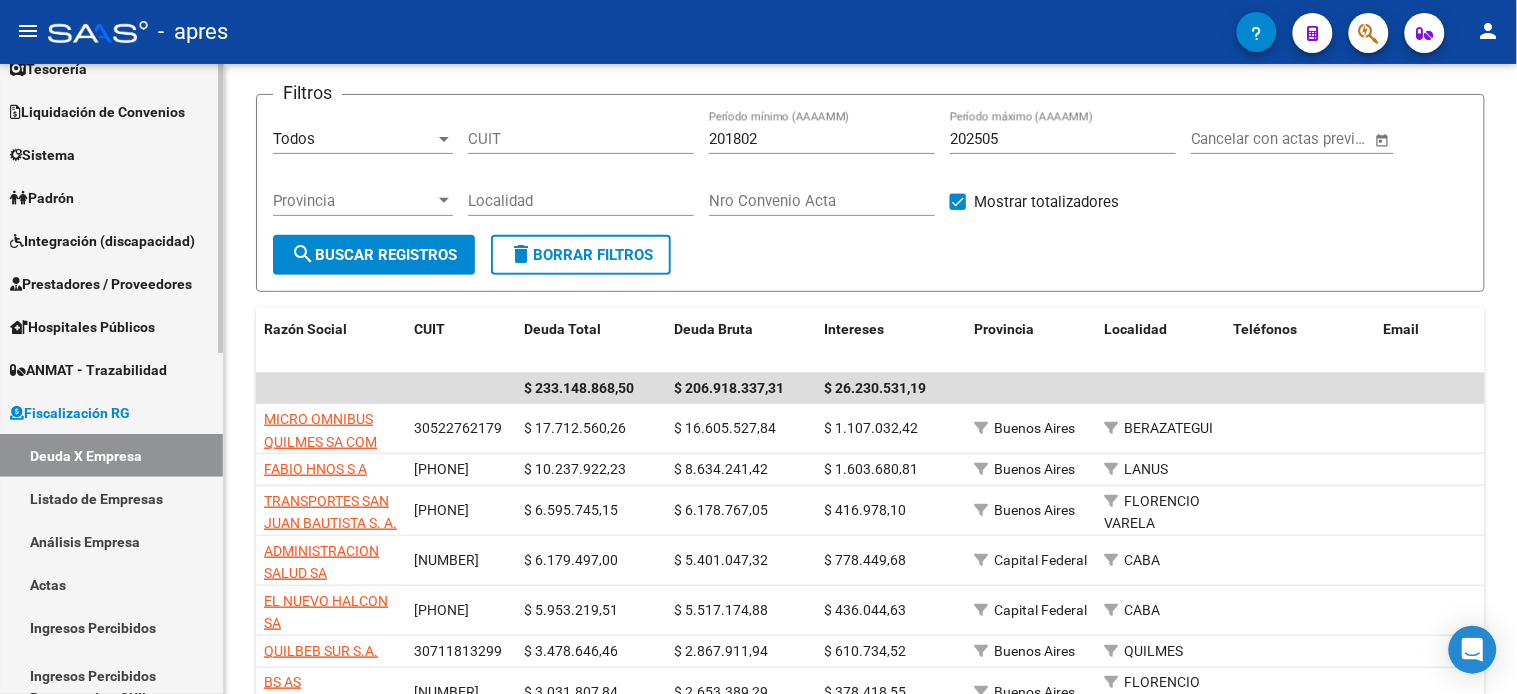 scroll, scrollTop: 0, scrollLeft: 0, axis: both 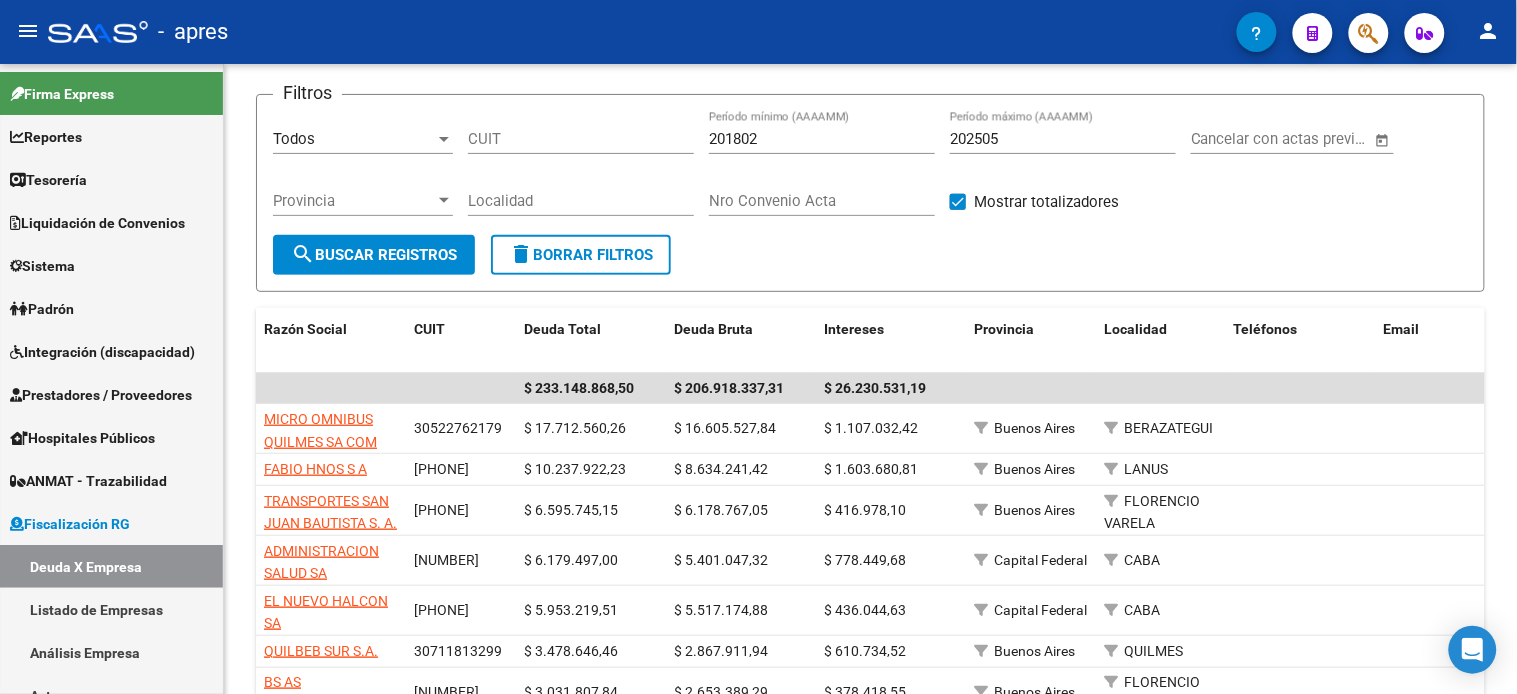 click 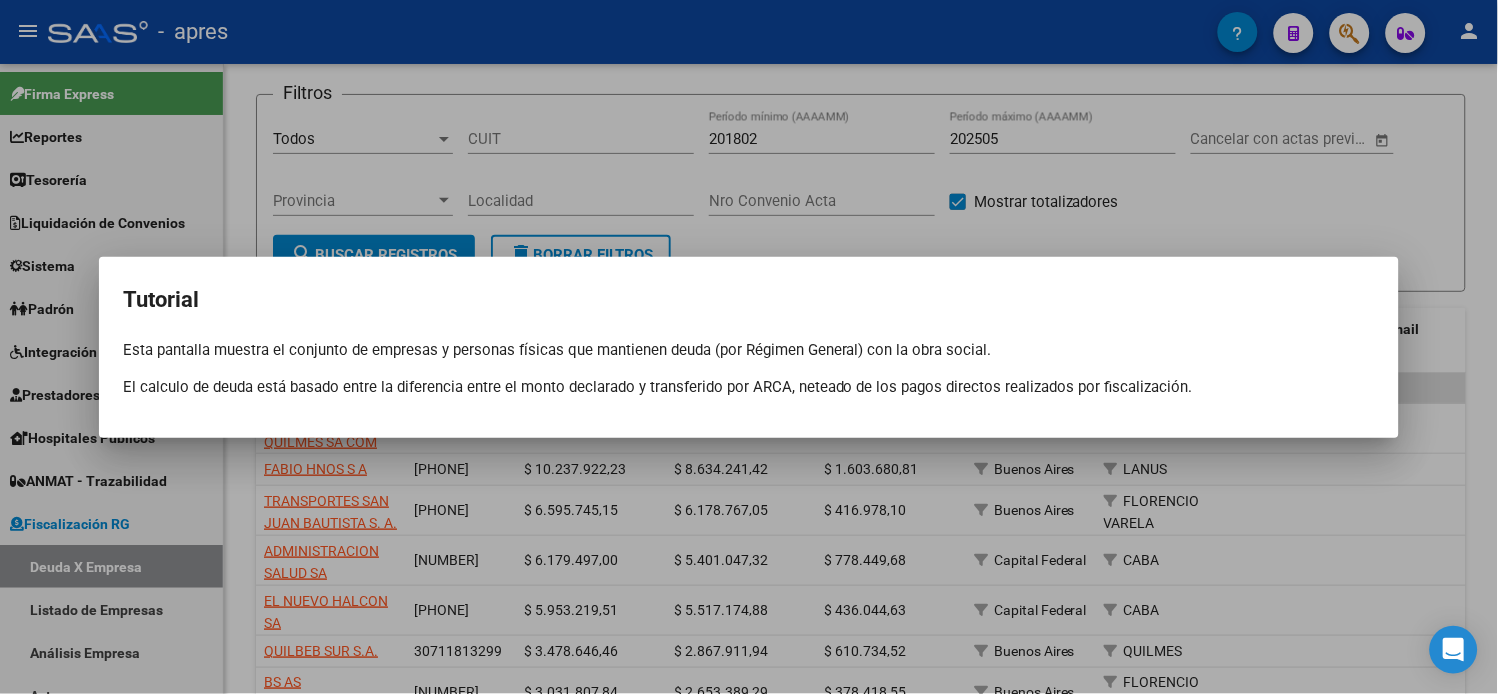 click at bounding box center [749, 347] 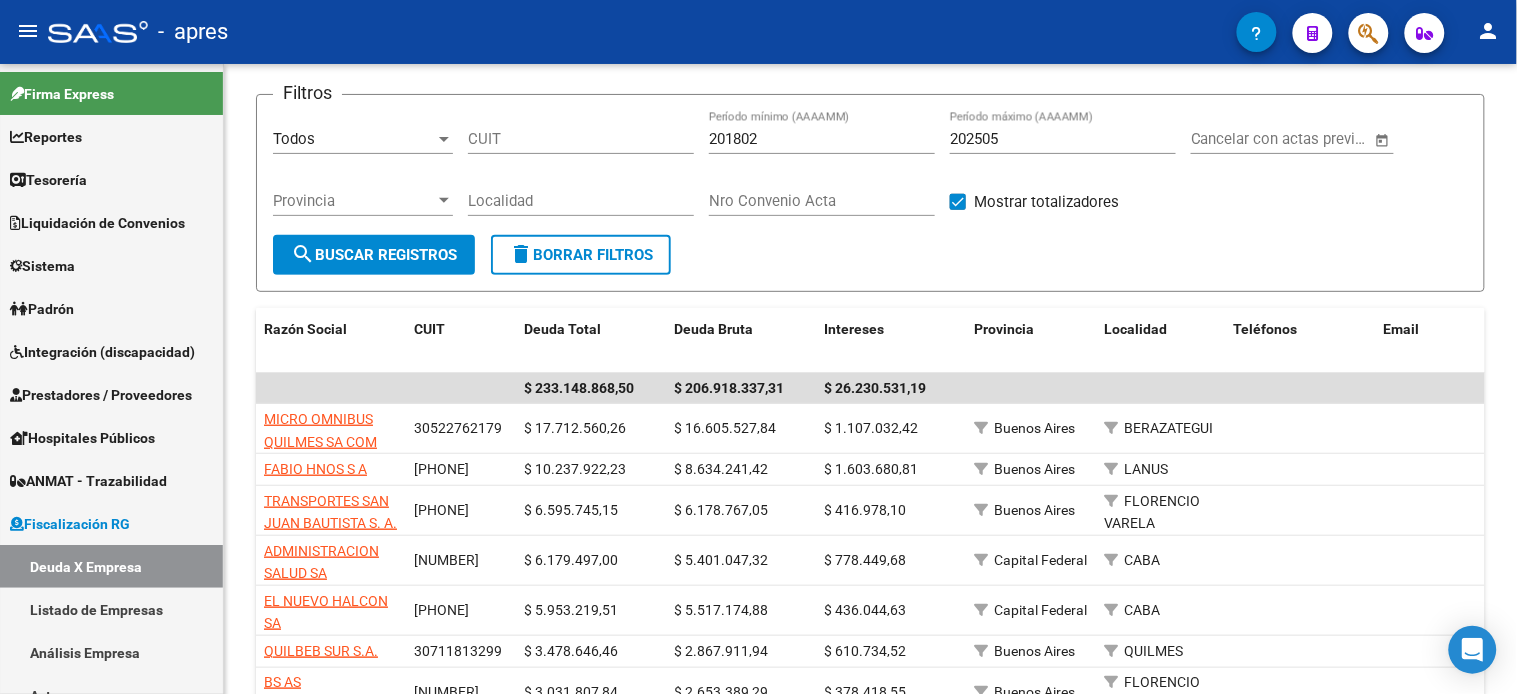 click on "person" 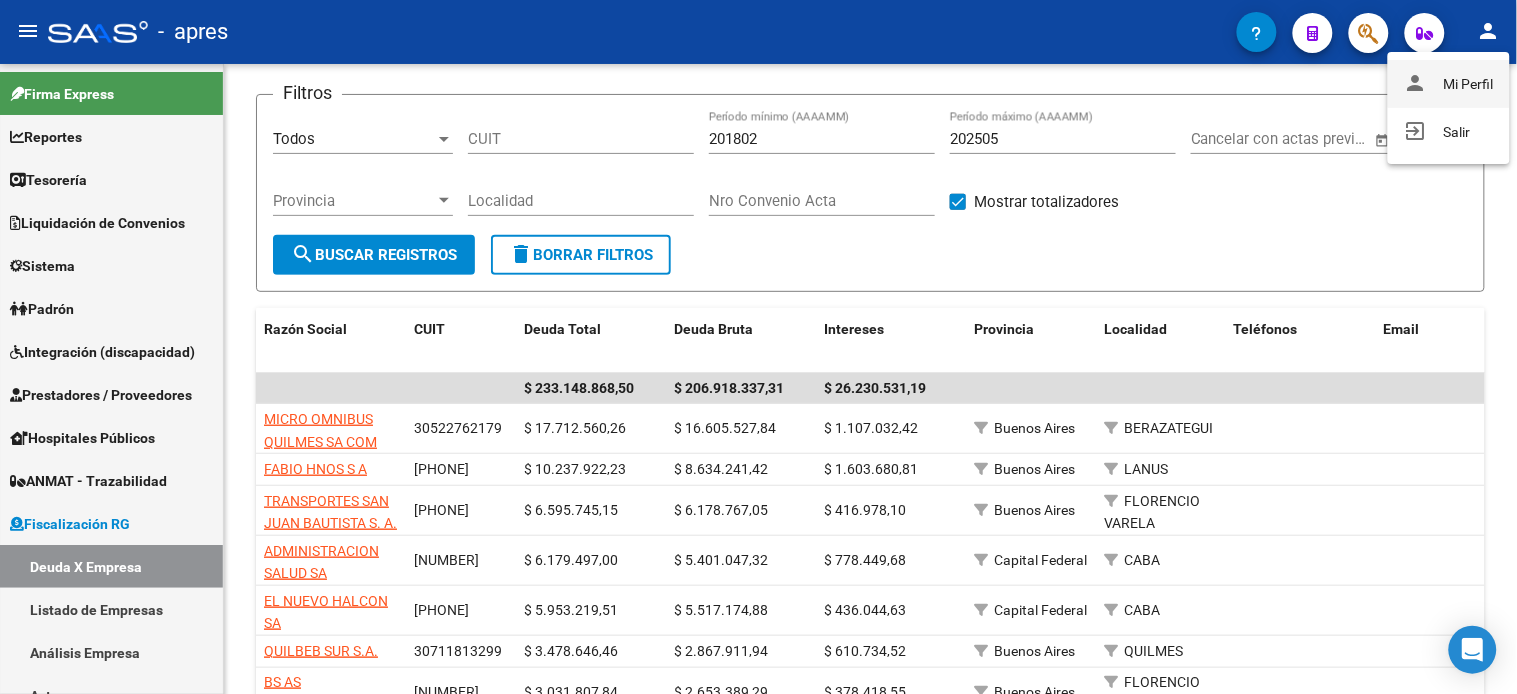 click on "person  Mi Perfil" at bounding box center (1449, 84) 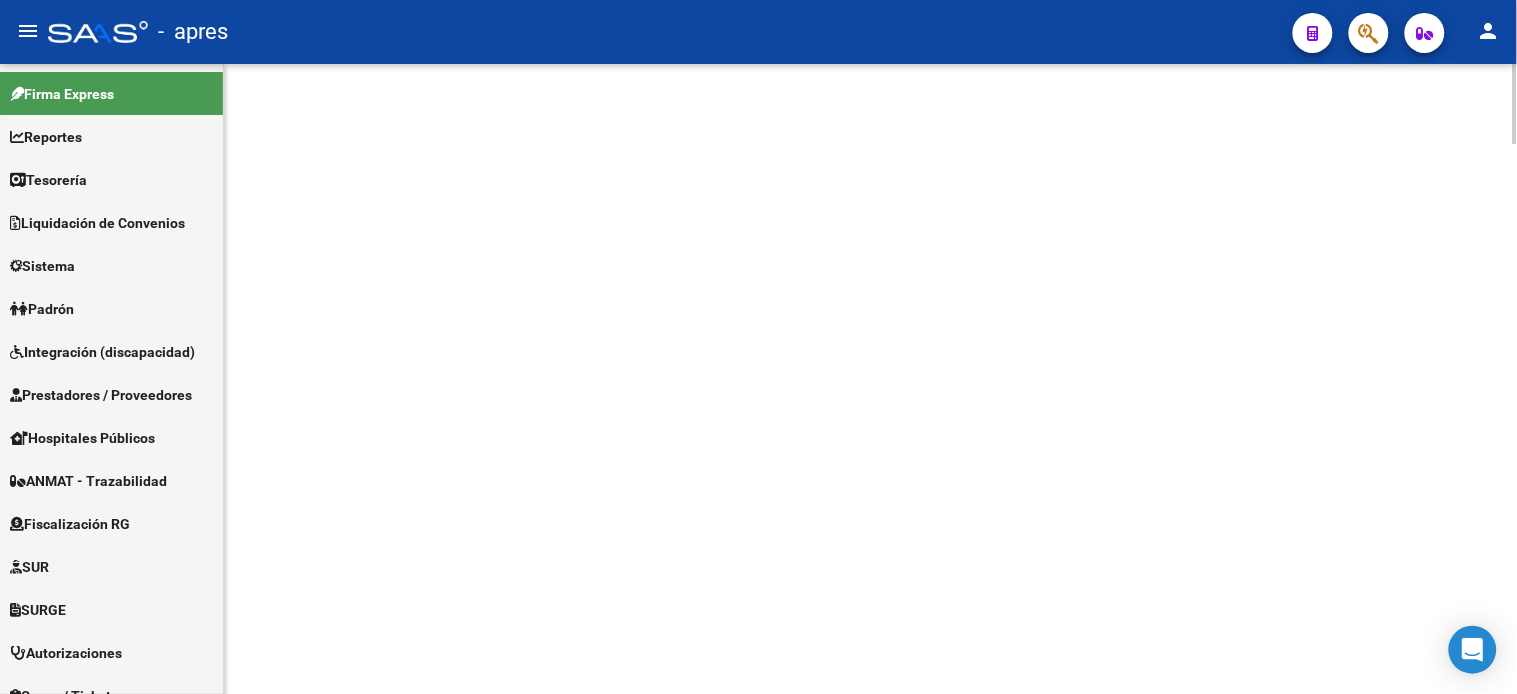 scroll, scrollTop: 0, scrollLeft: 0, axis: both 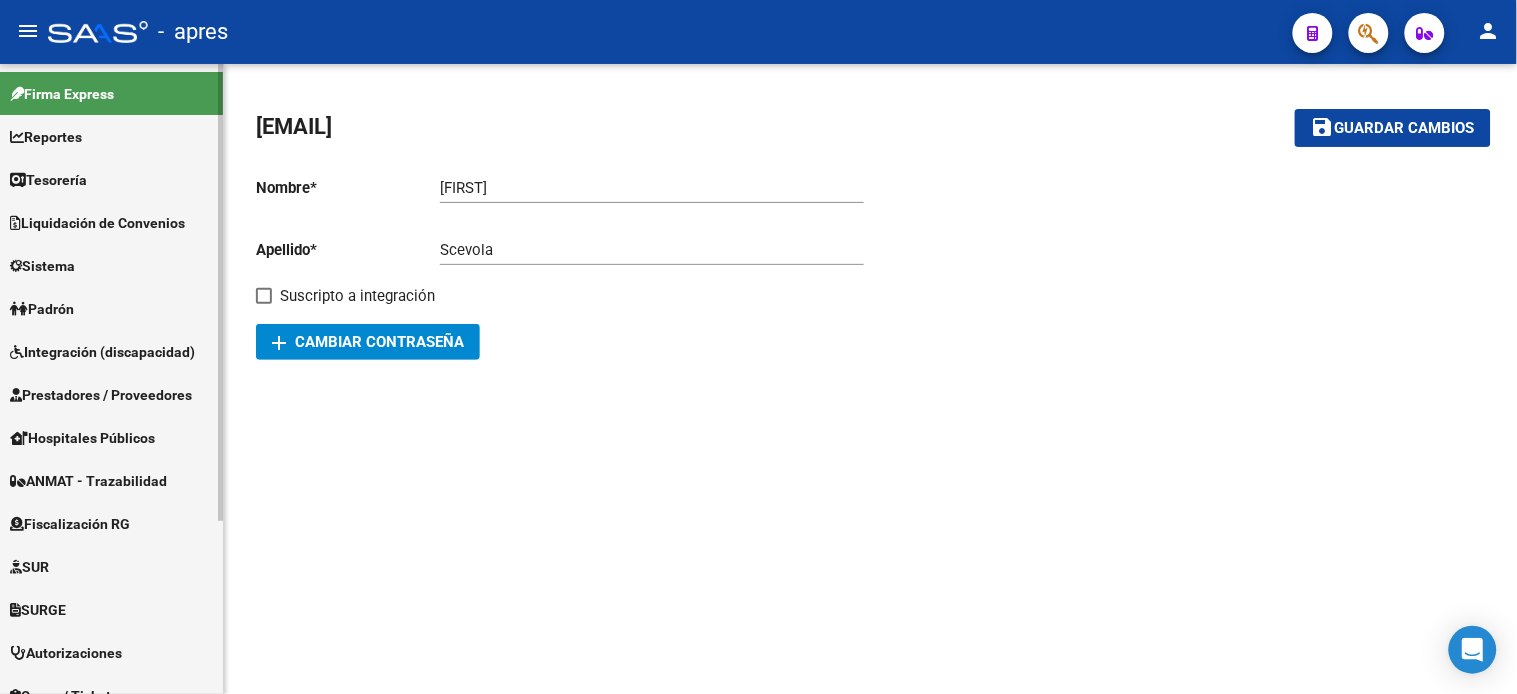 click on "Reportes" at bounding box center (46, 137) 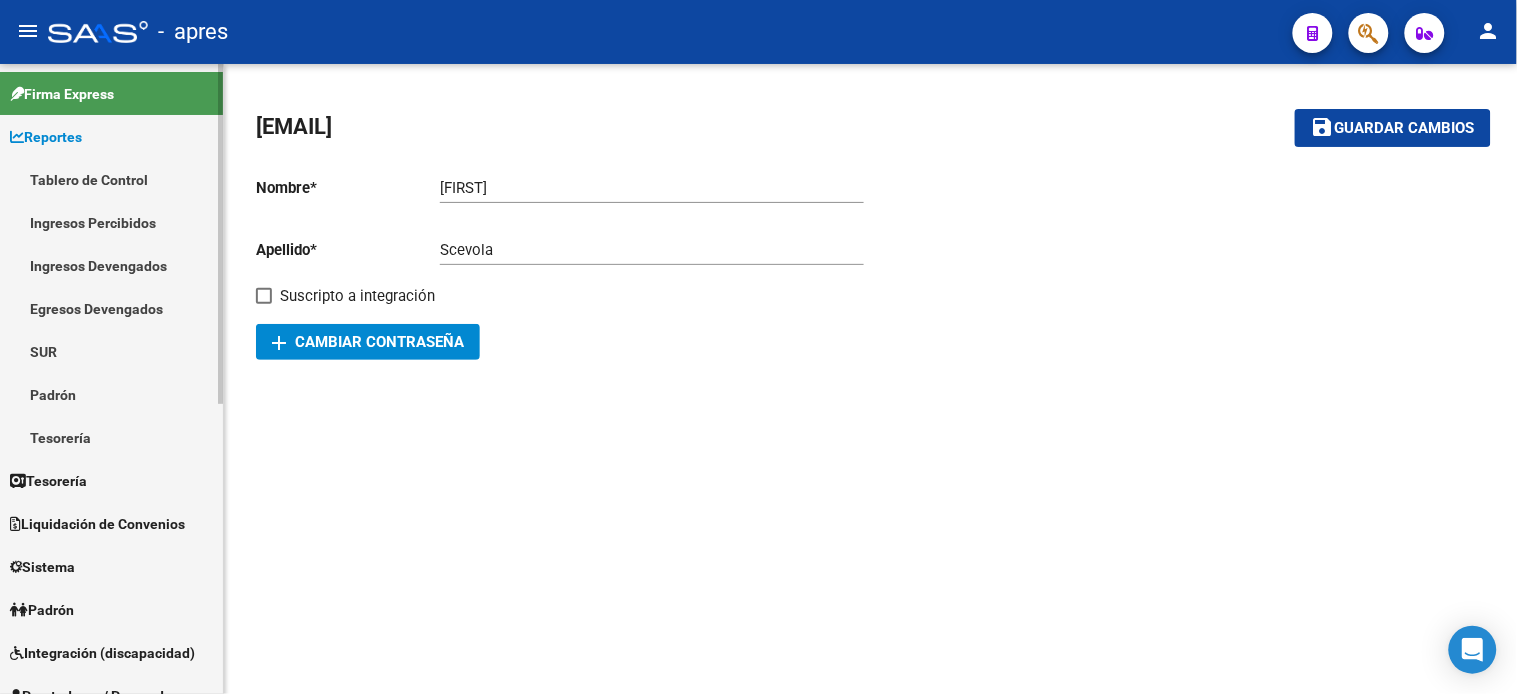 click on "Tablero de Control" at bounding box center (111, 179) 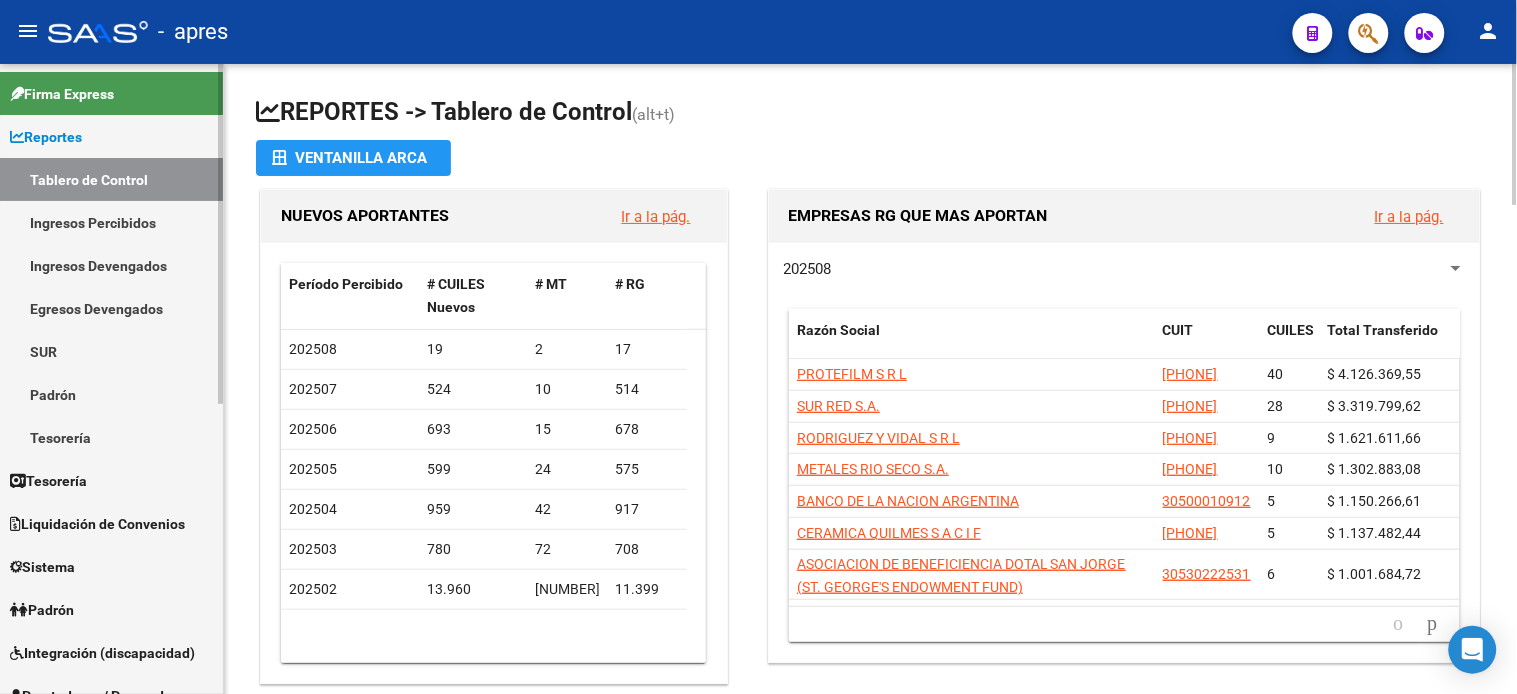 click on "Liquidación de Convenios" at bounding box center (97, 524) 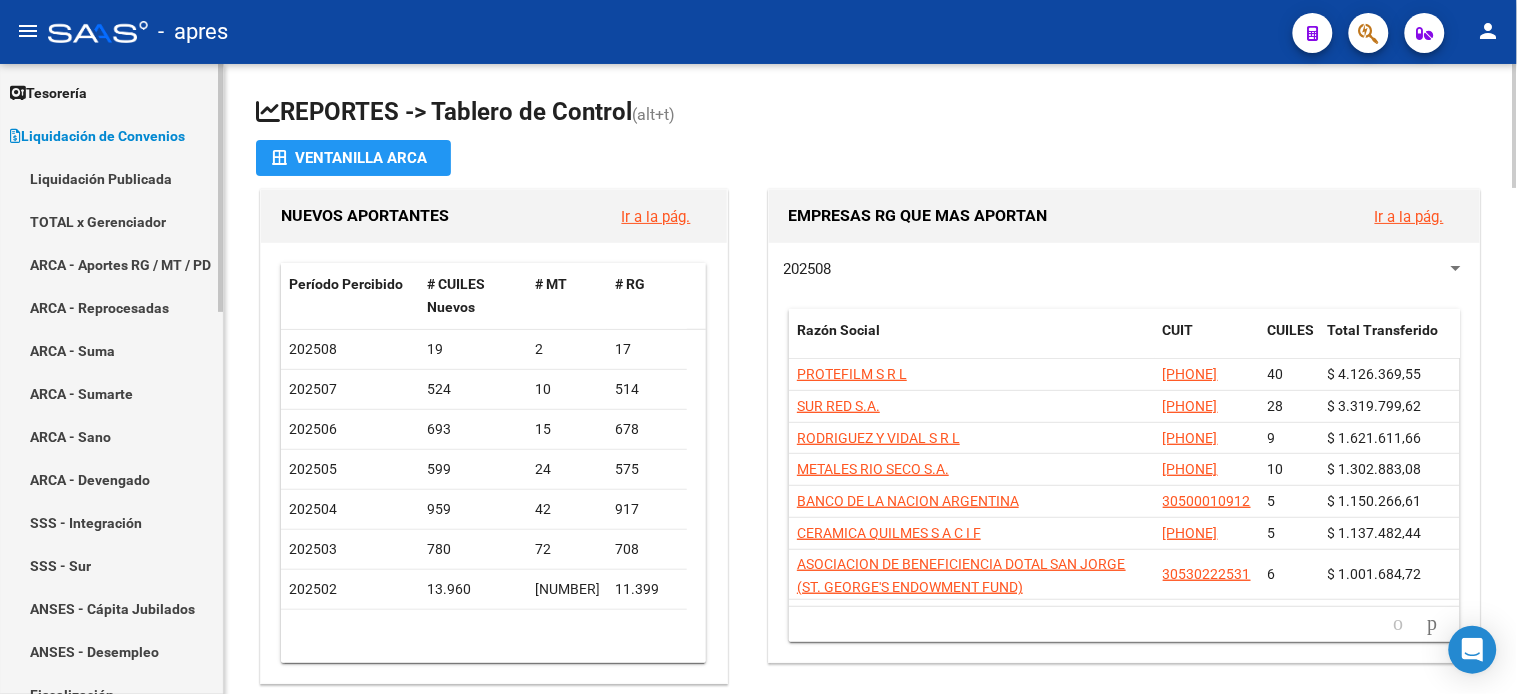 scroll, scrollTop: 0, scrollLeft: 0, axis: both 